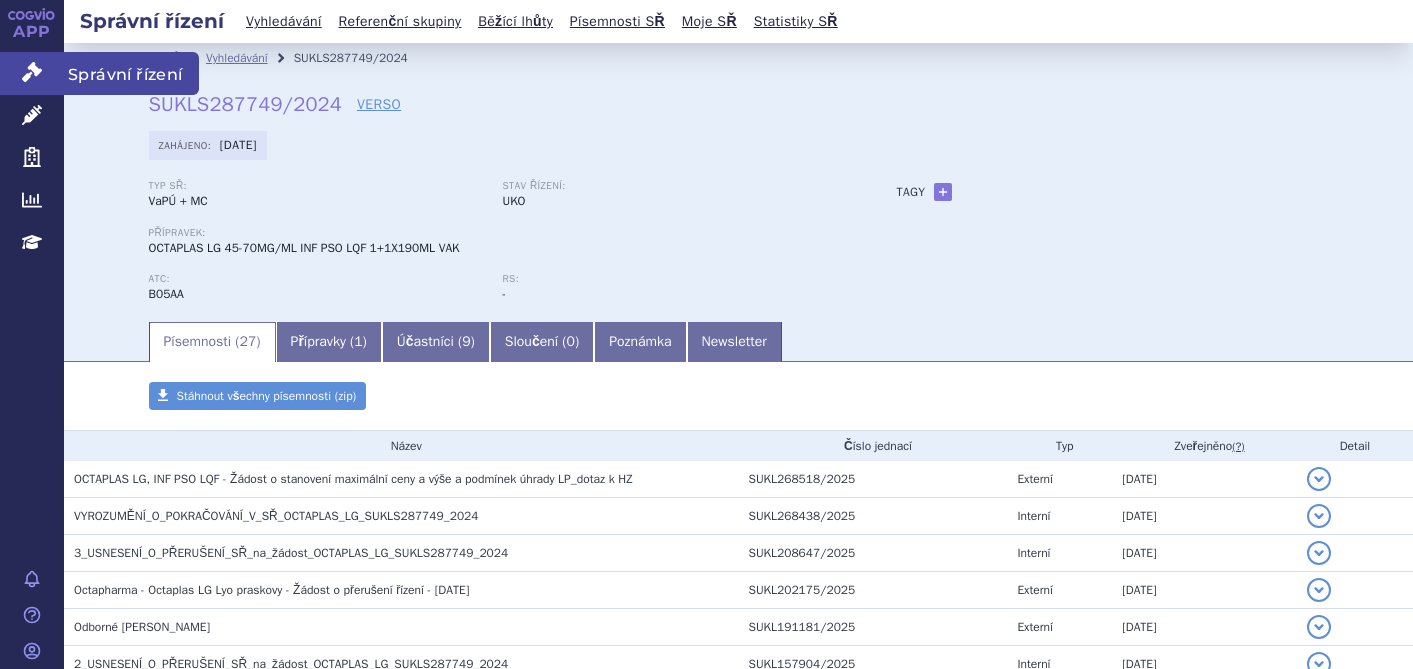 scroll, scrollTop: 0, scrollLeft: 0, axis: both 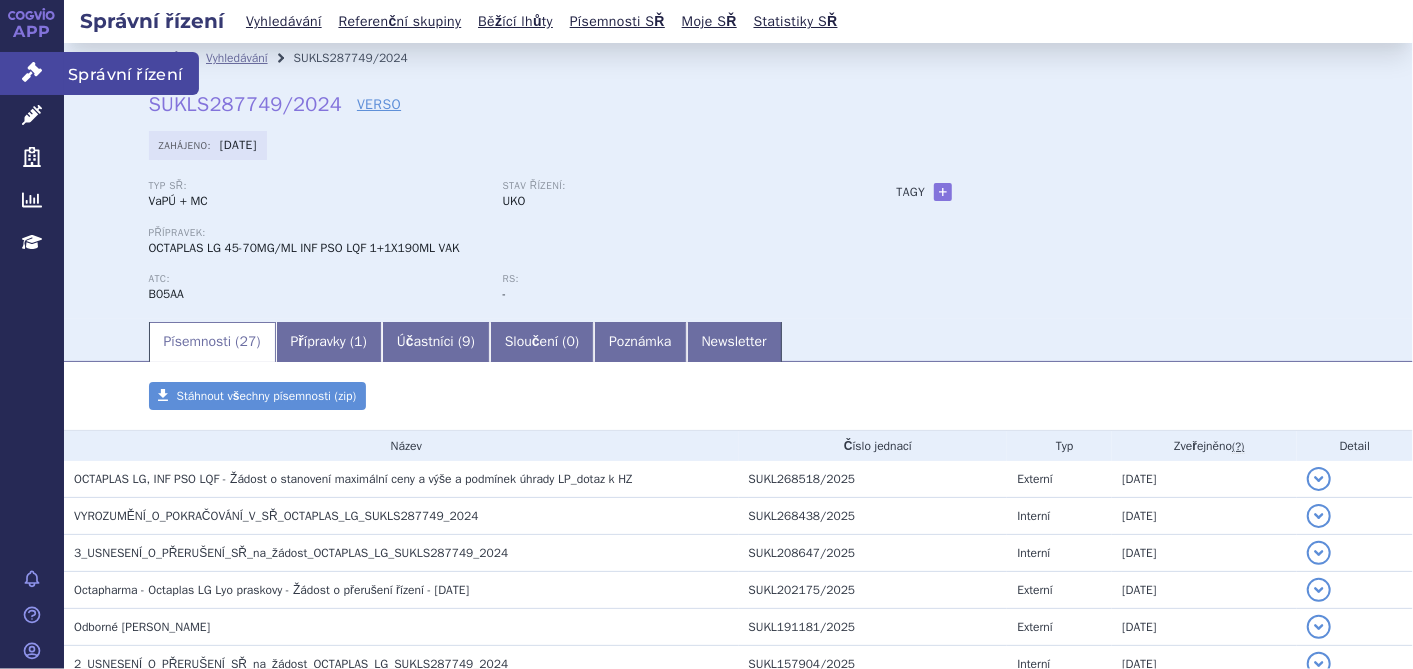 click on "Správní řízení" at bounding box center (32, 73) 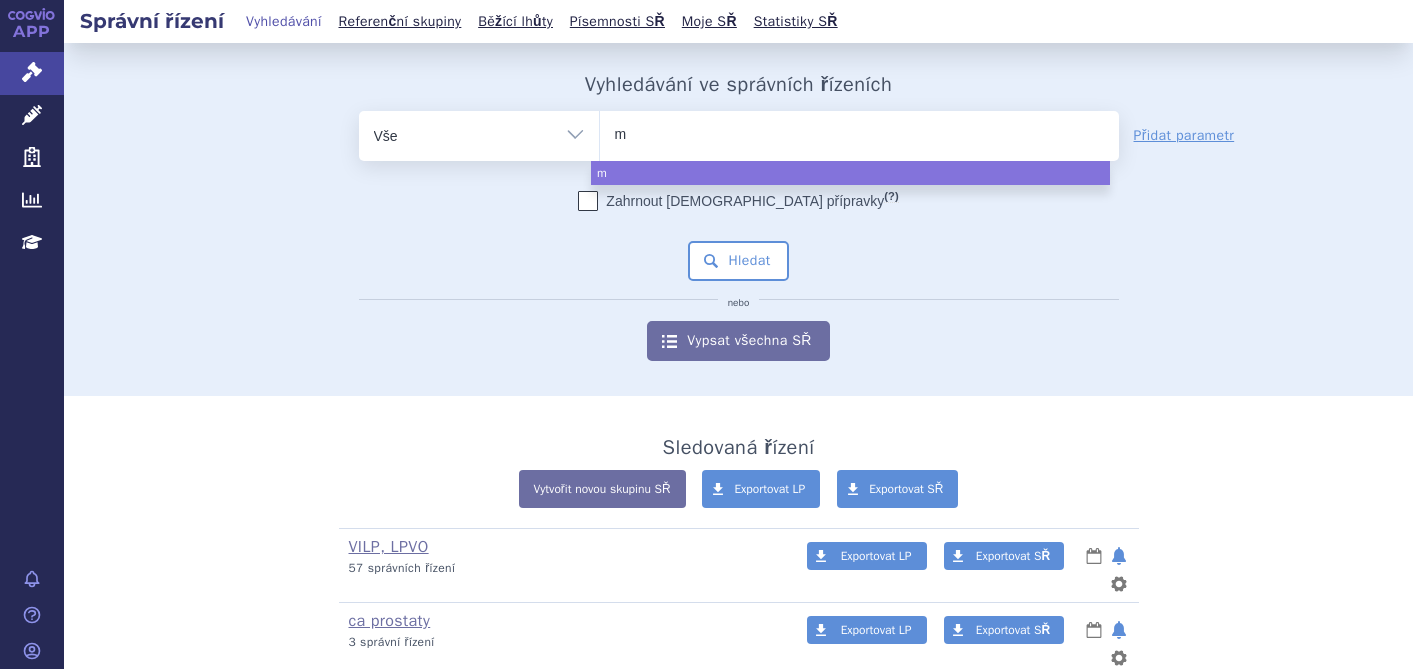 select 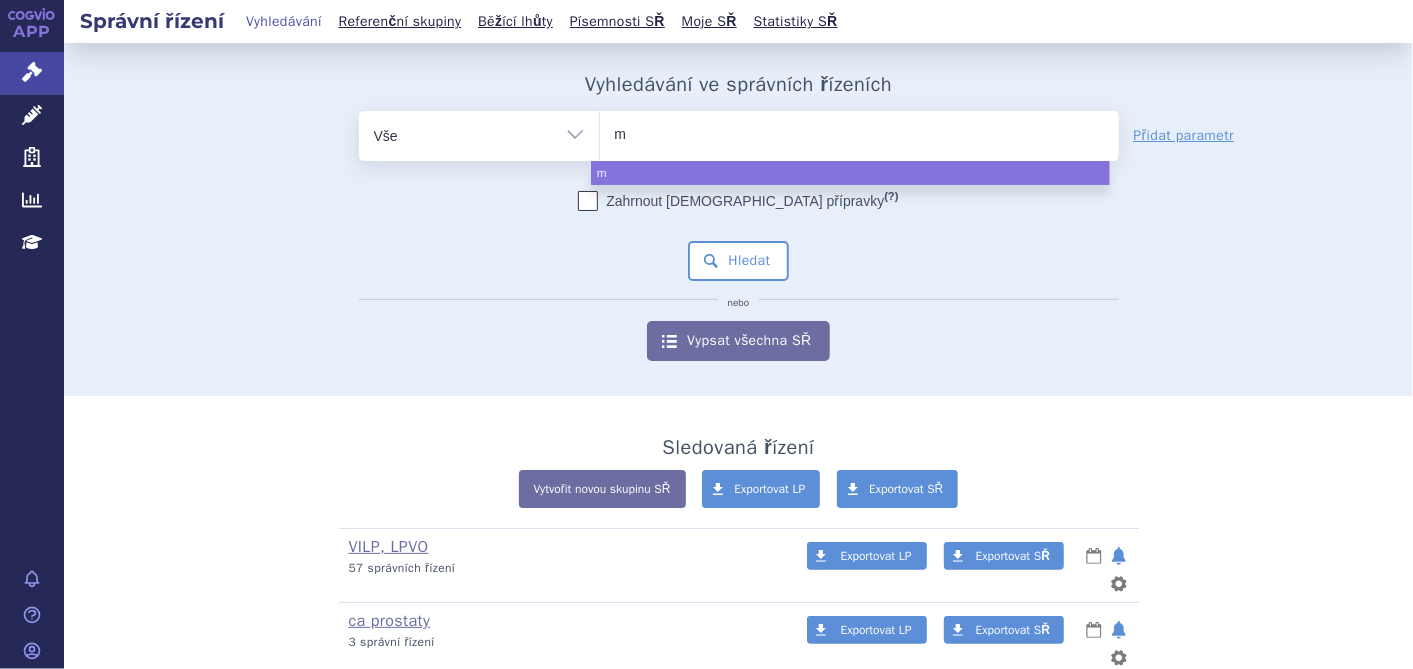 type on "mi" 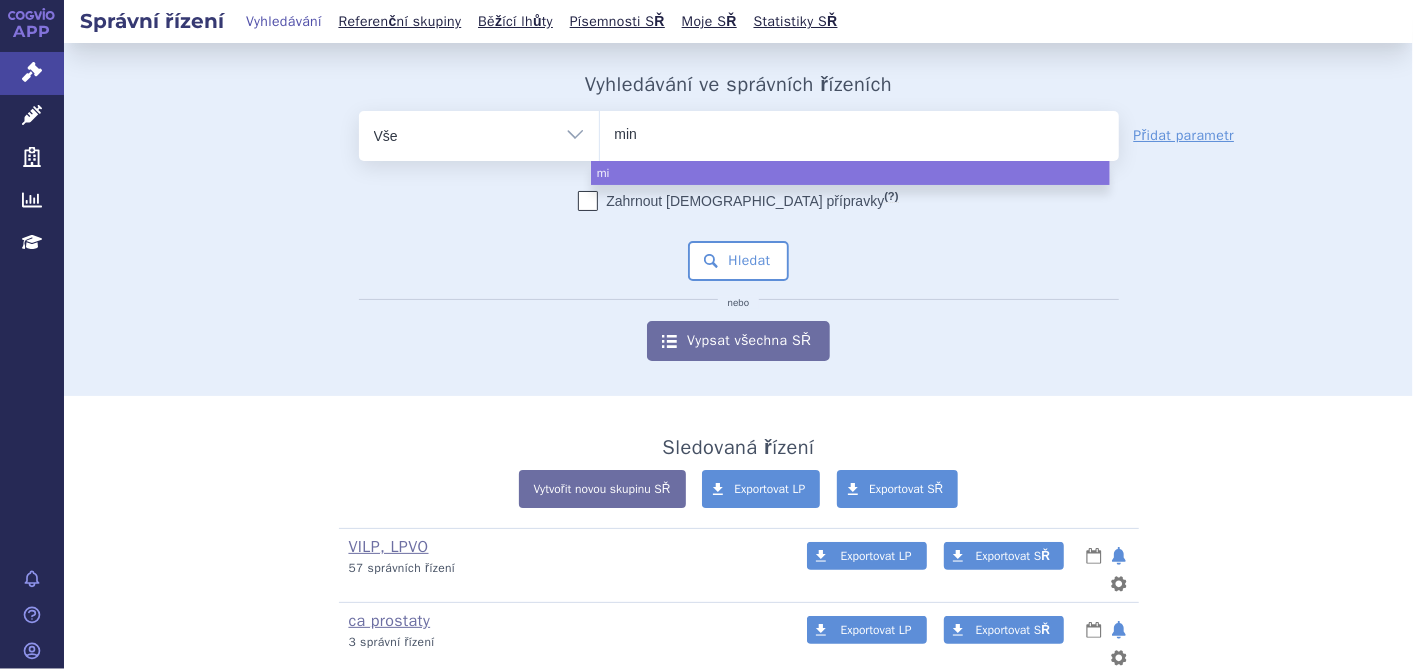 type on "minj" 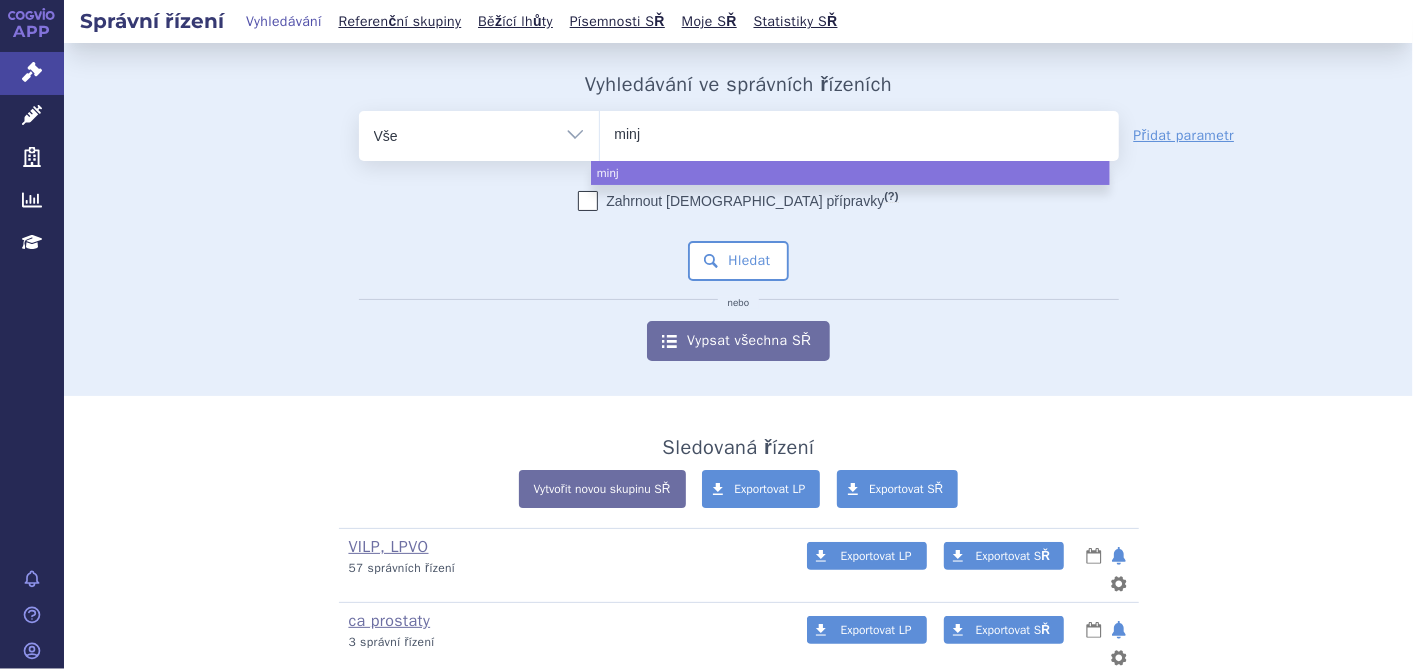 type on "minju" 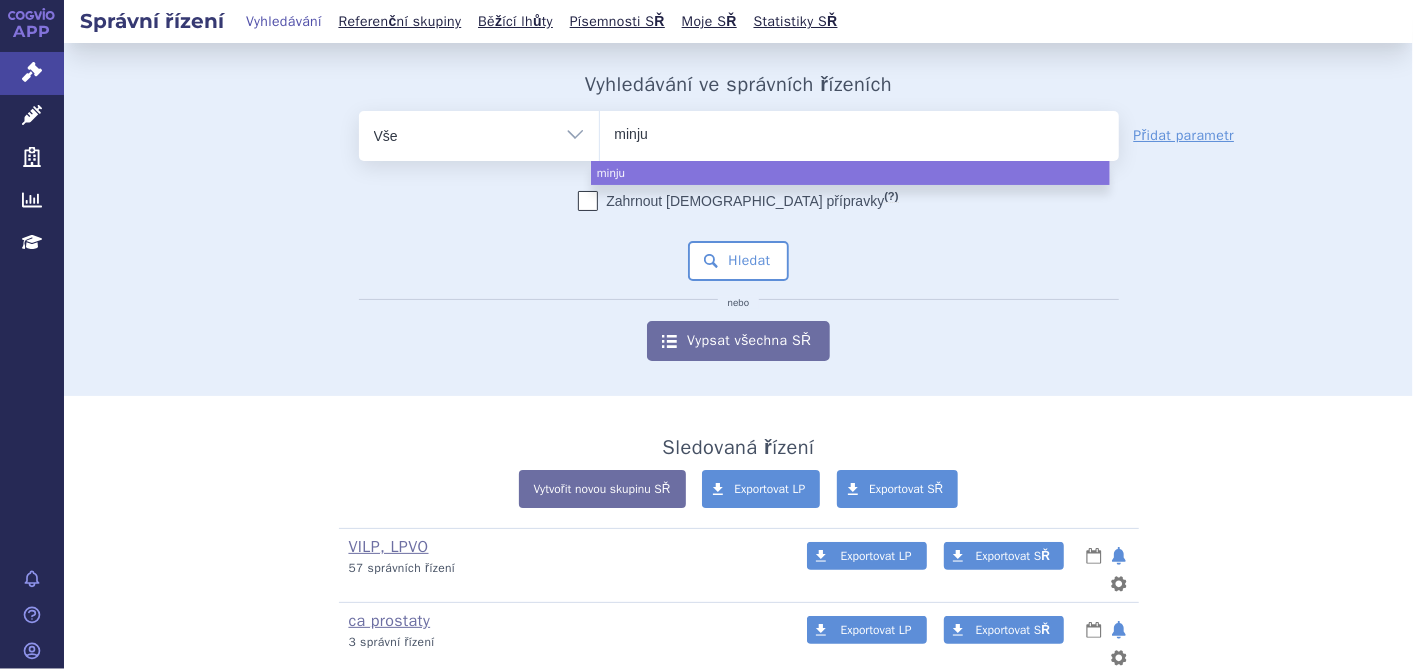 type on "minjuv" 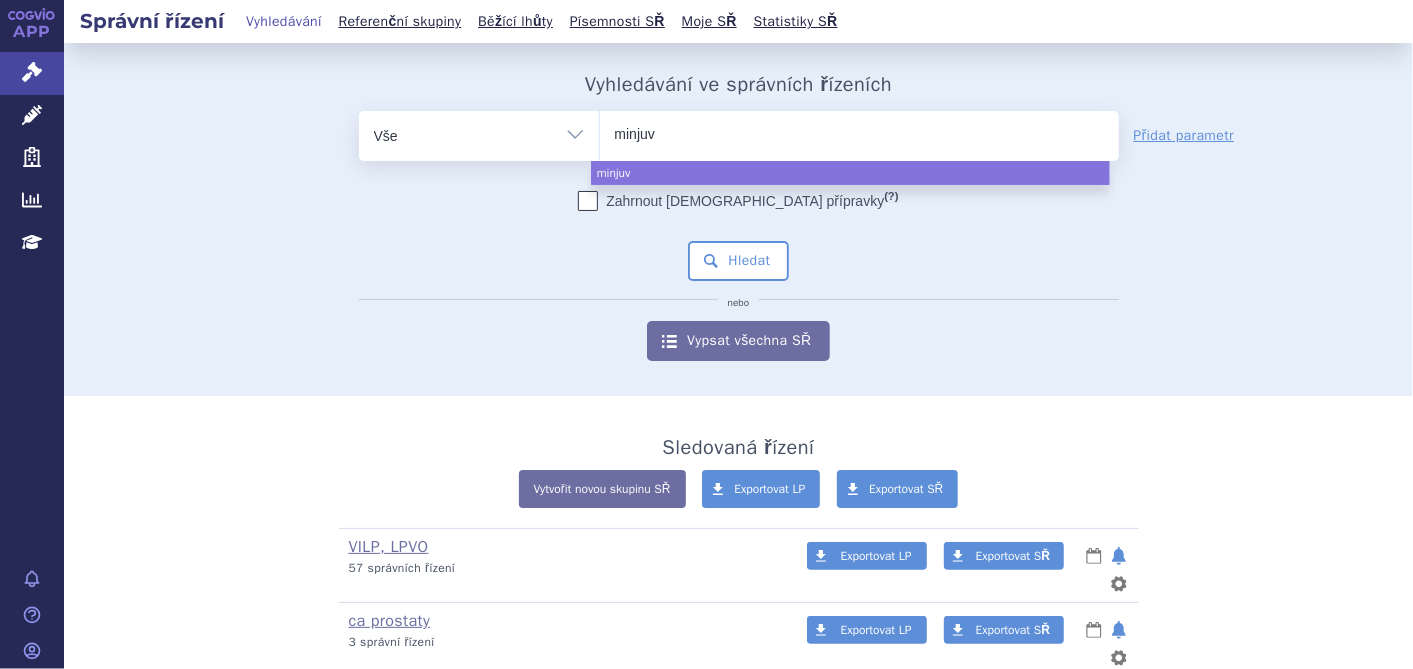 type on "minjuvi" 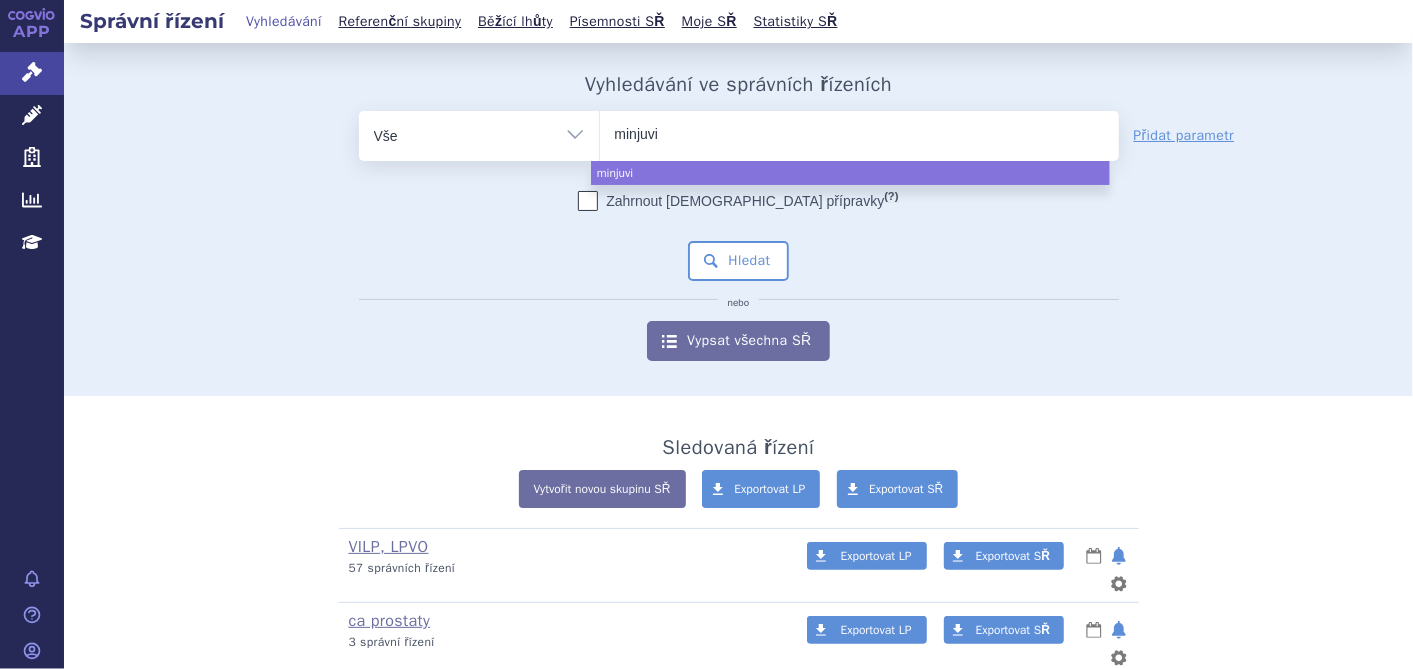 select on "minjuvi" 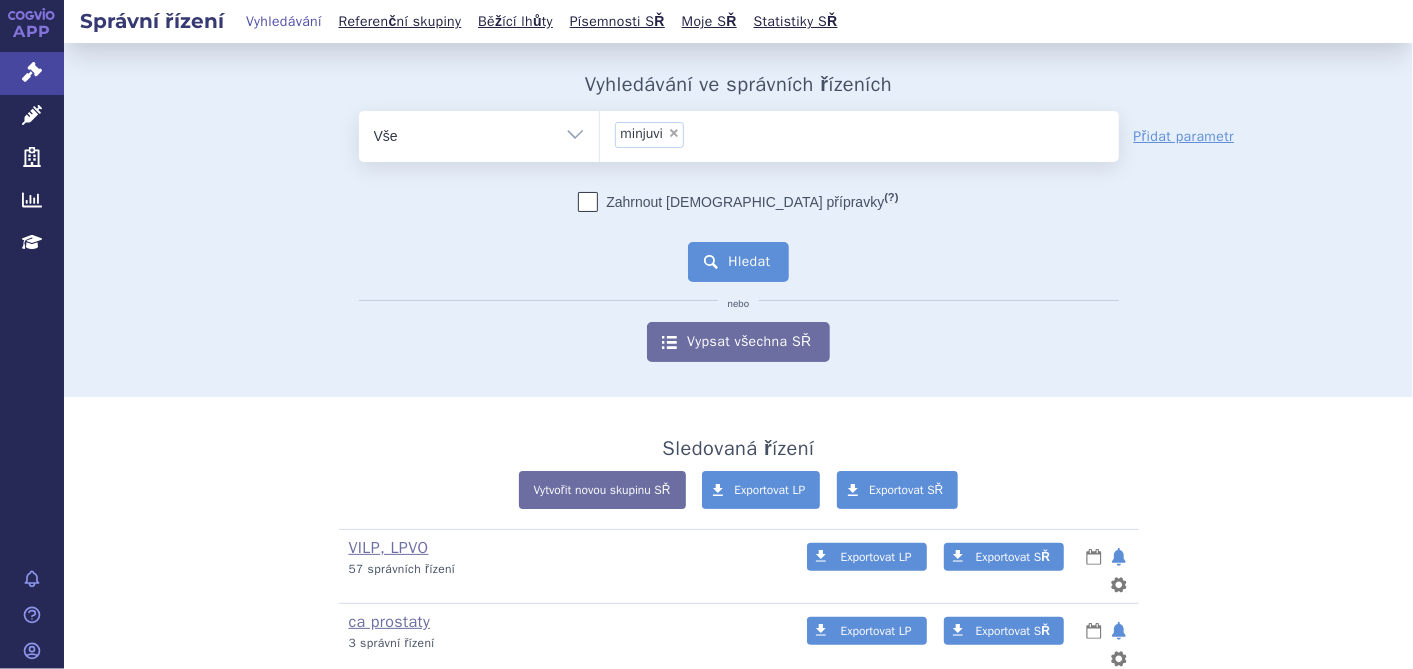 click on "Hledat" at bounding box center [738, 262] 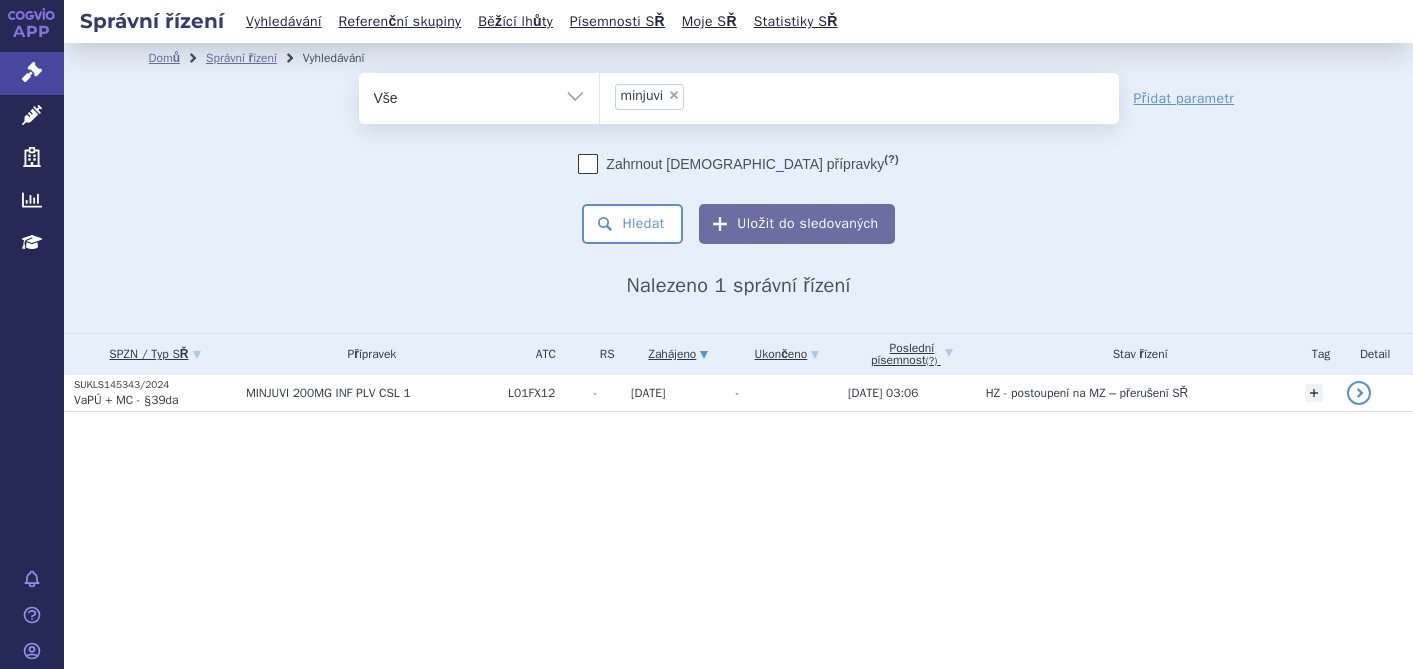 scroll, scrollTop: 0, scrollLeft: 0, axis: both 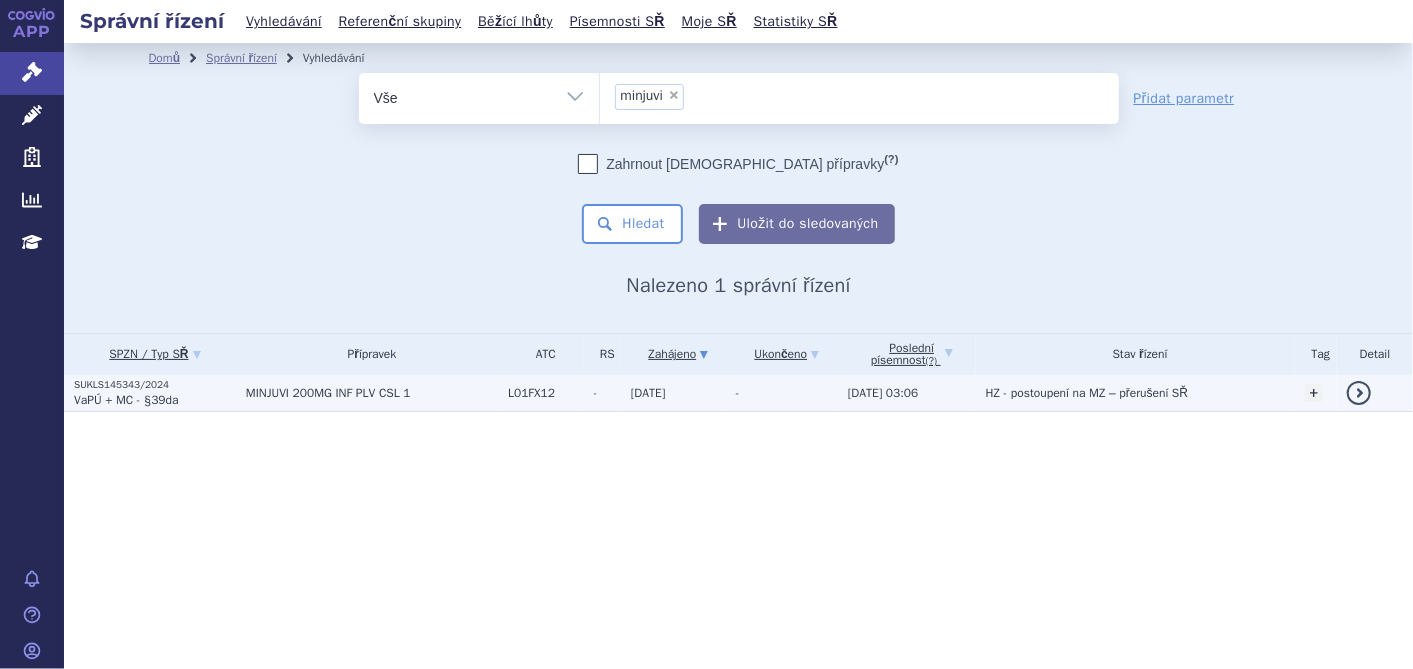 click on "MINJUVI 200MG INF PLV CSL 1" at bounding box center (367, 393) 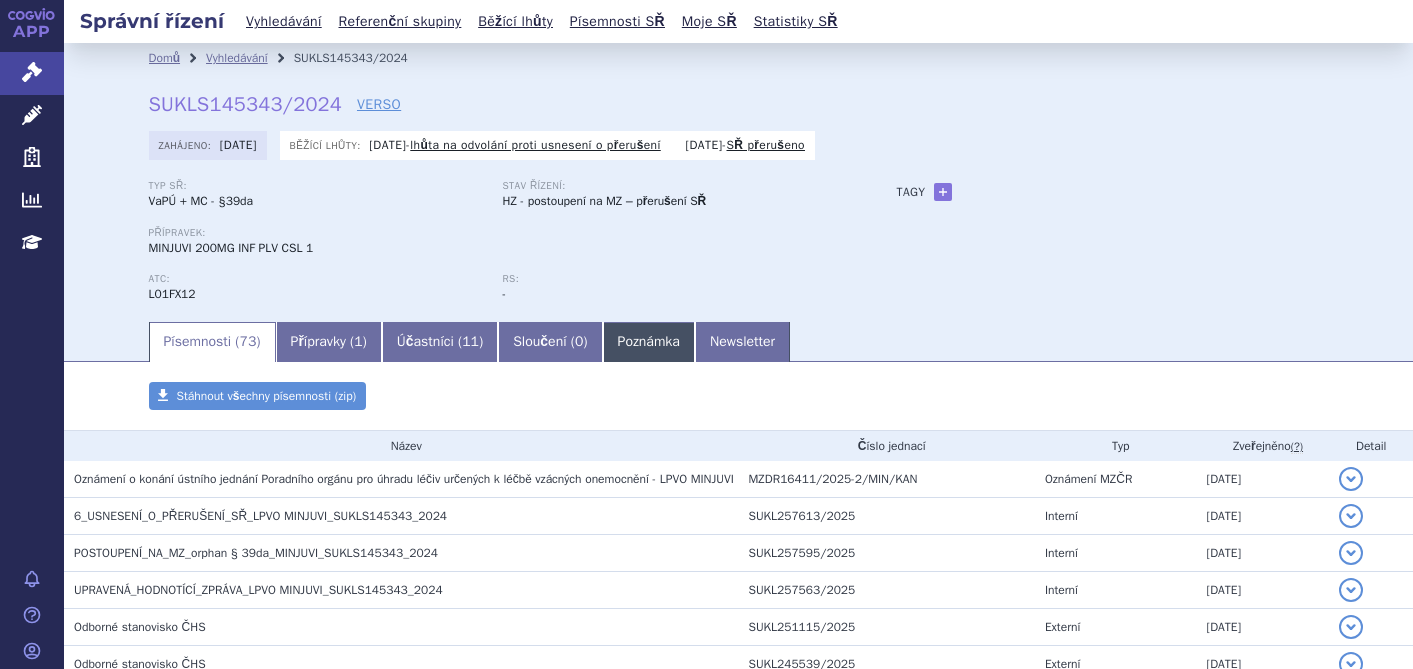 scroll, scrollTop: 0, scrollLeft: 0, axis: both 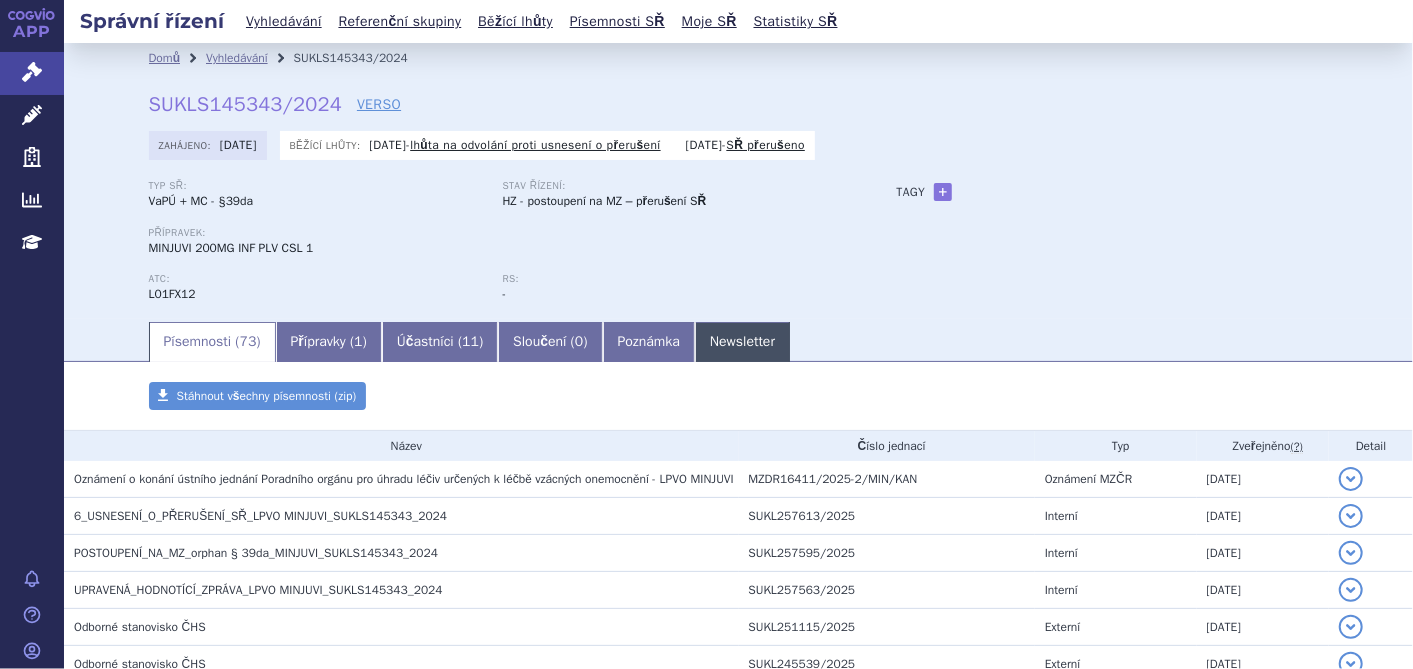 click on "Newsletter" at bounding box center (742, 342) 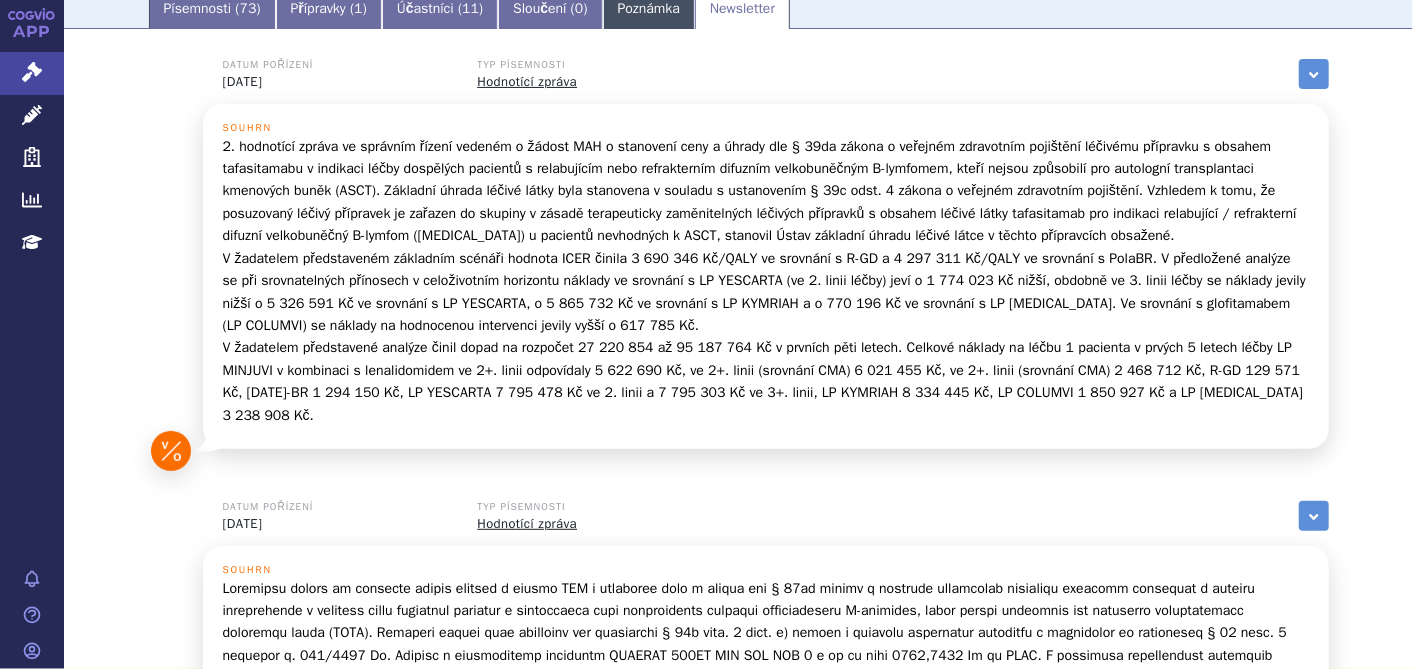 scroll, scrollTop: 666, scrollLeft: 0, axis: vertical 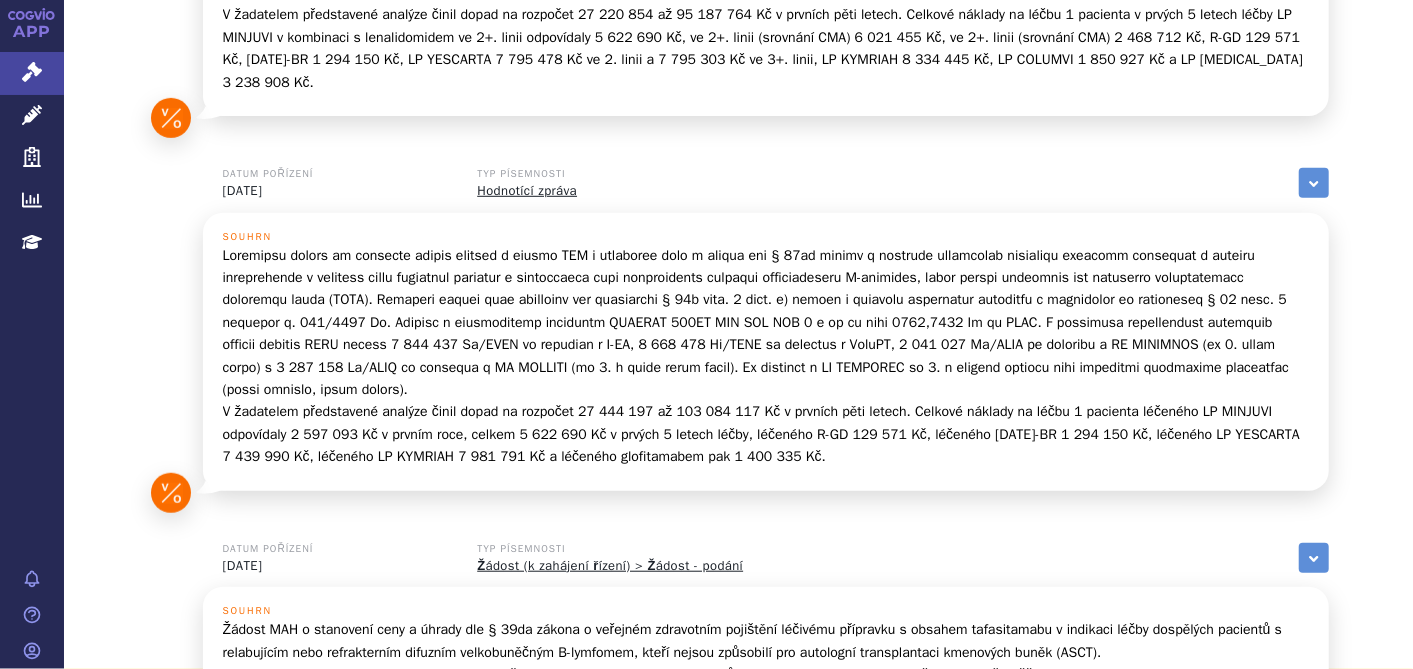 drag, startPoint x: 682, startPoint y: 355, endPoint x: 615, endPoint y: 160, distance: 206.18924 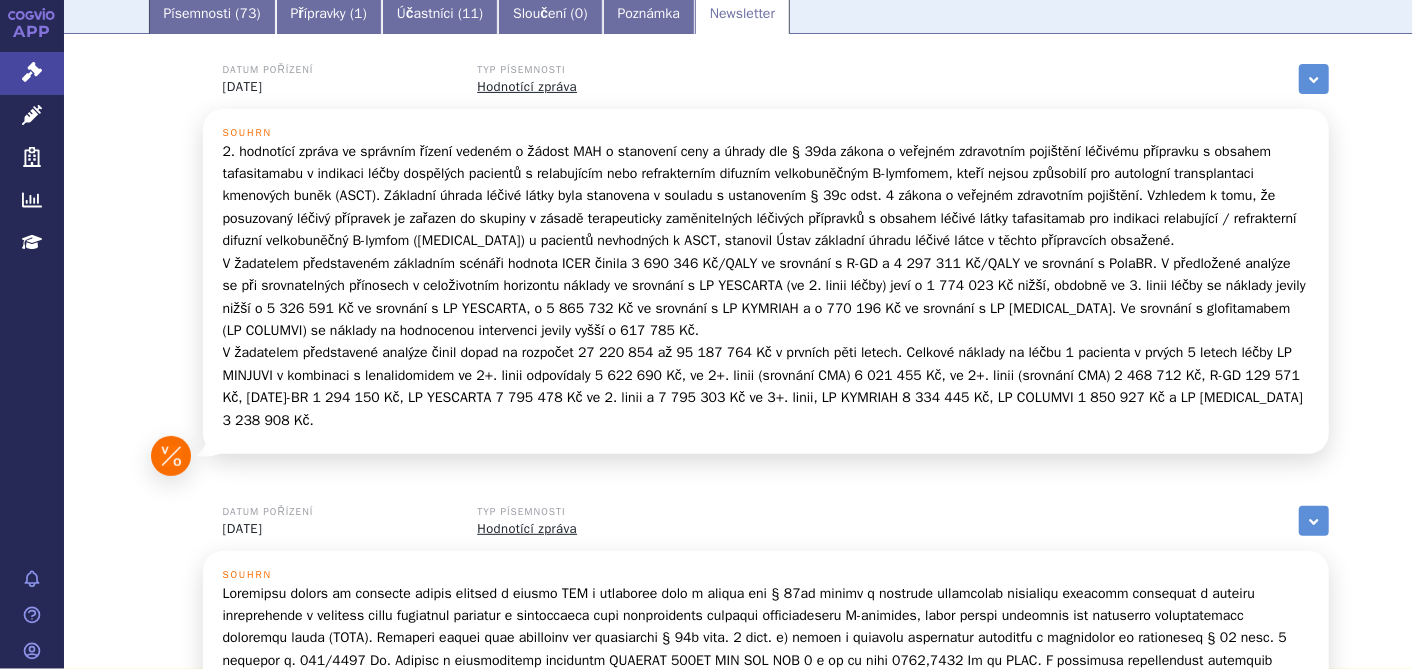 scroll, scrollTop: 222, scrollLeft: 0, axis: vertical 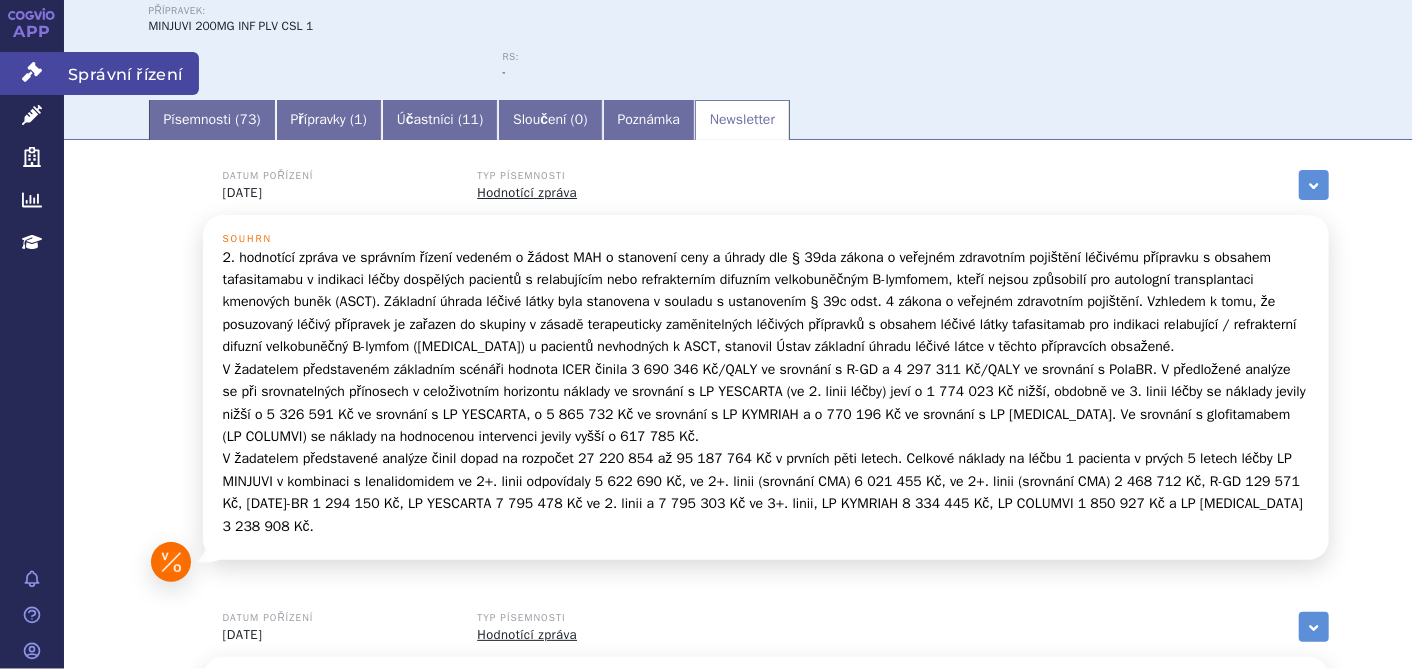 click on "Správní řízení" at bounding box center (32, 73) 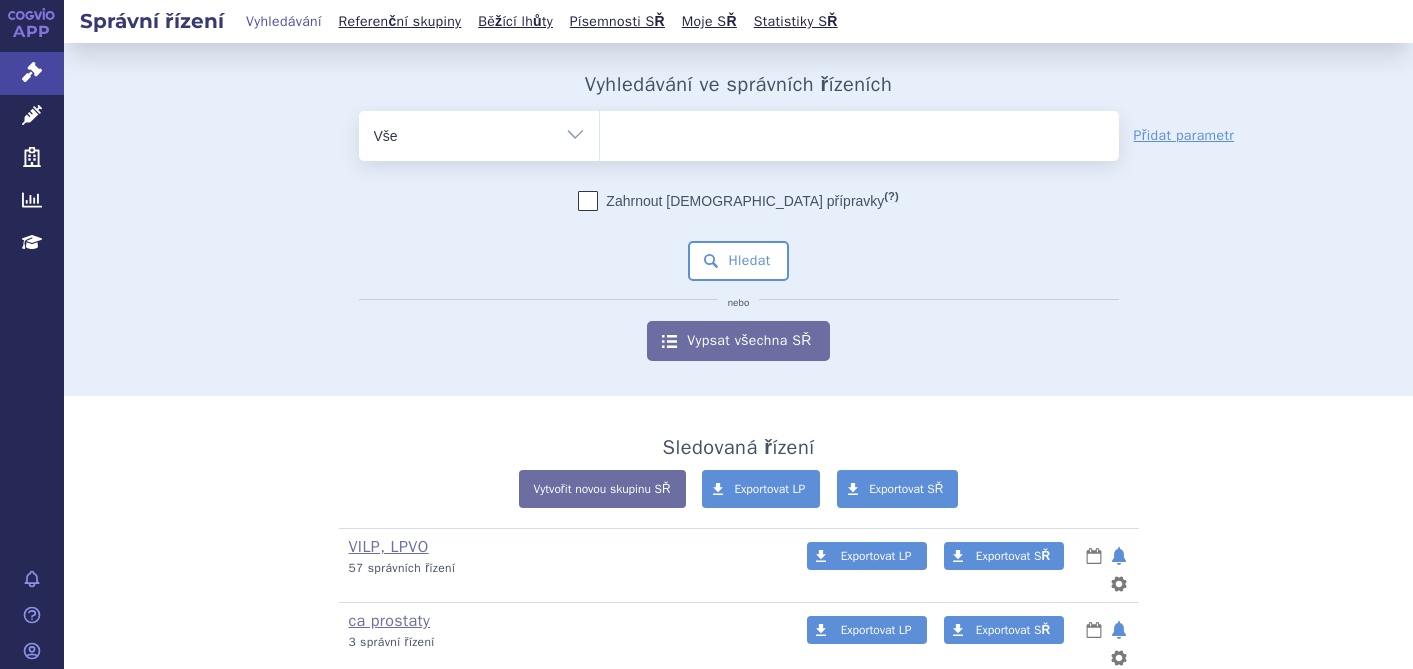 scroll, scrollTop: 0, scrollLeft: 0, axis: both 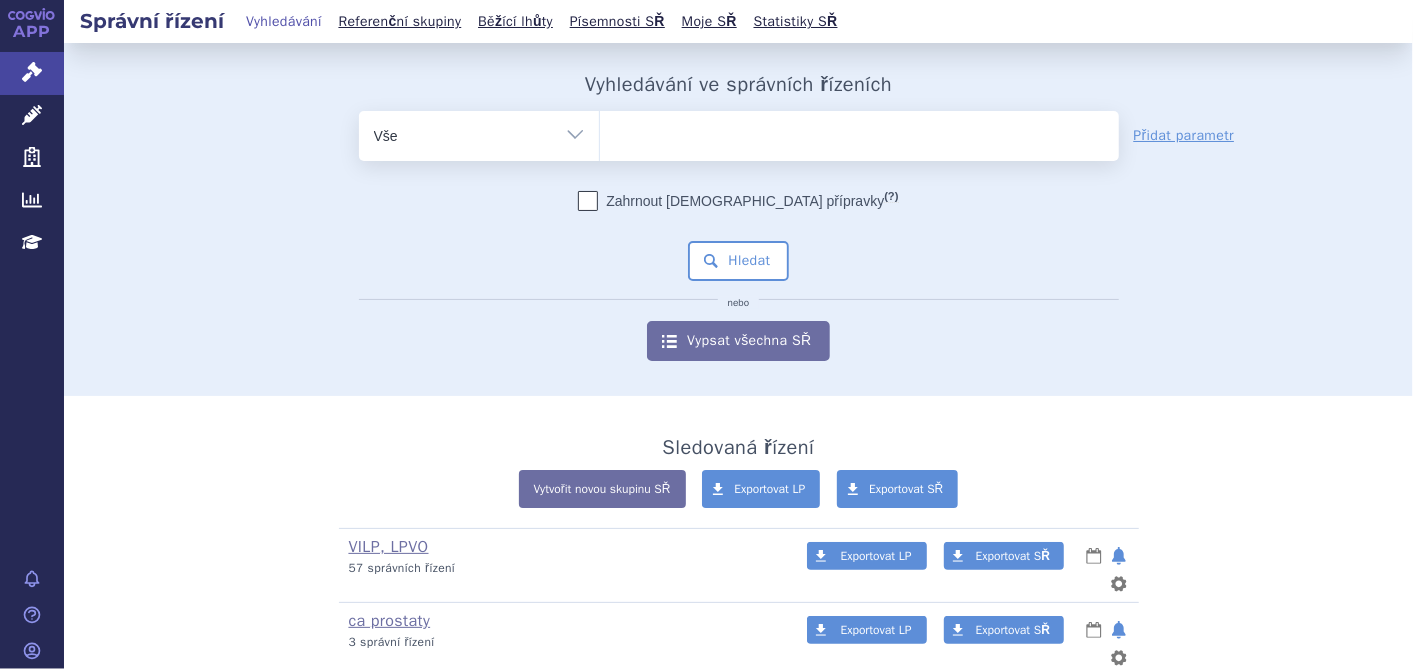 click at bounding box center [859, 132] 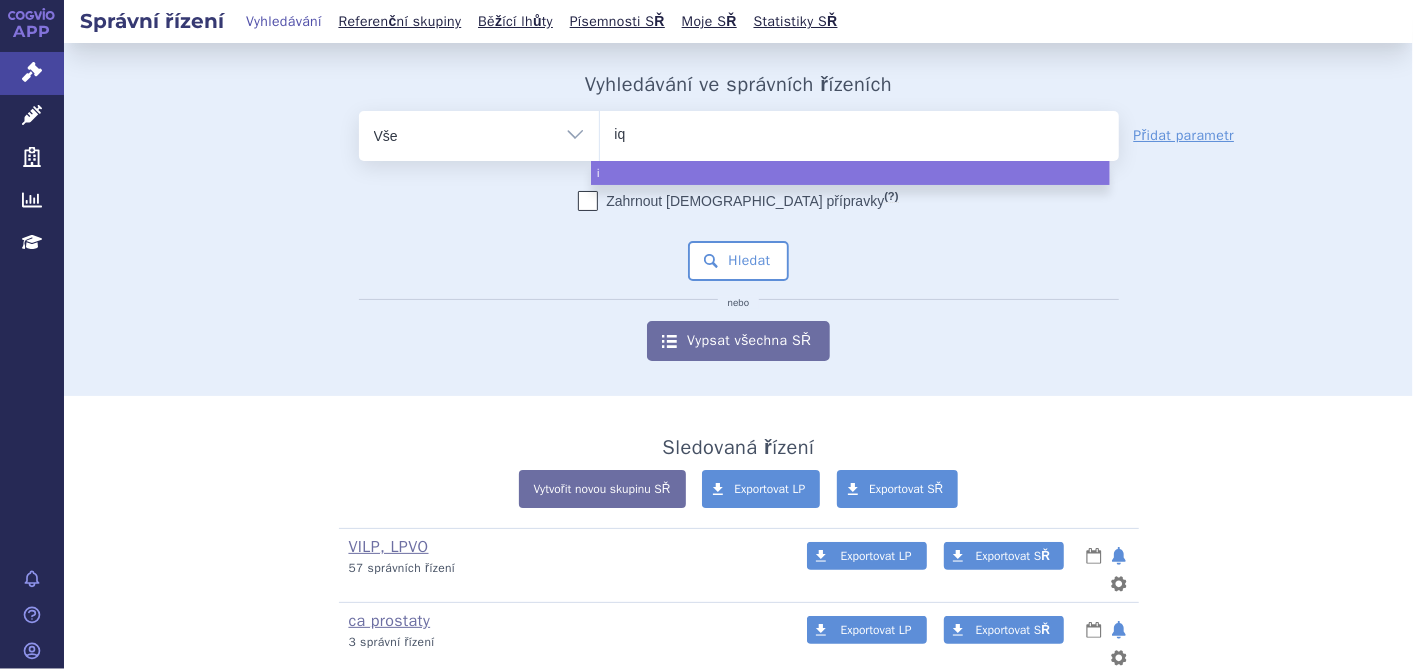 type on "iqi" 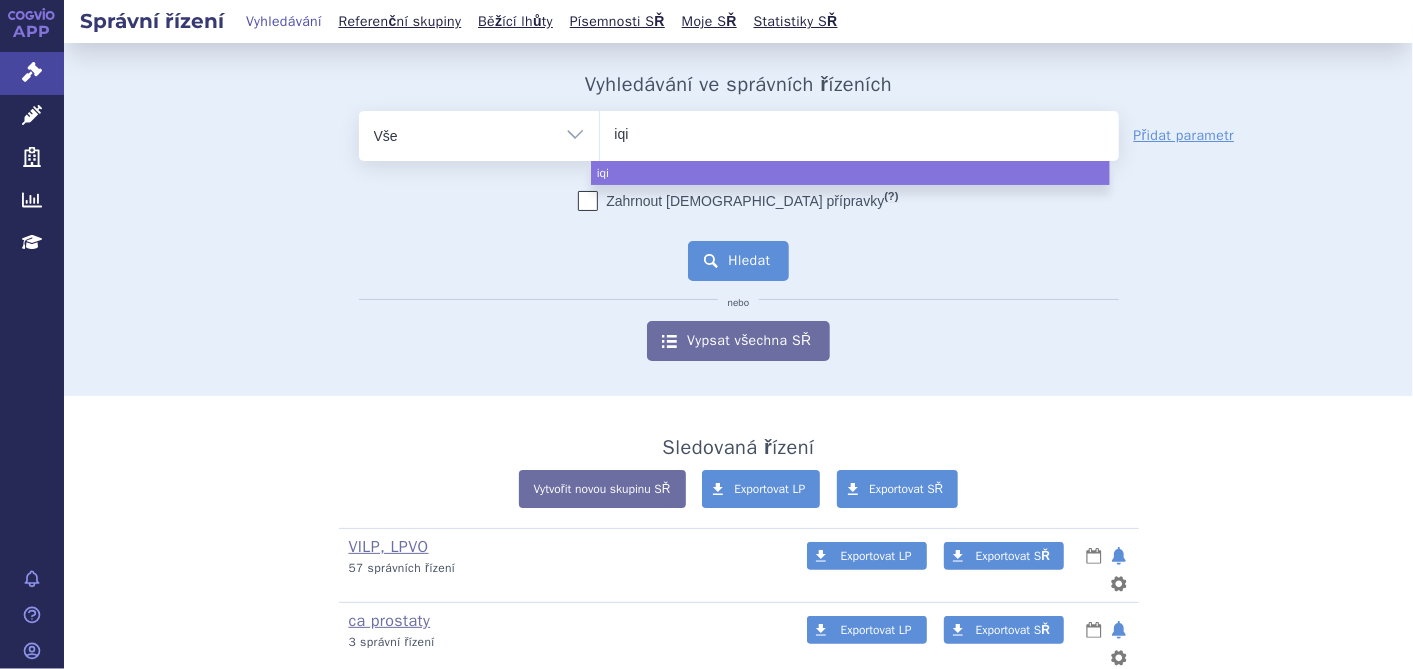 select on "iqi" 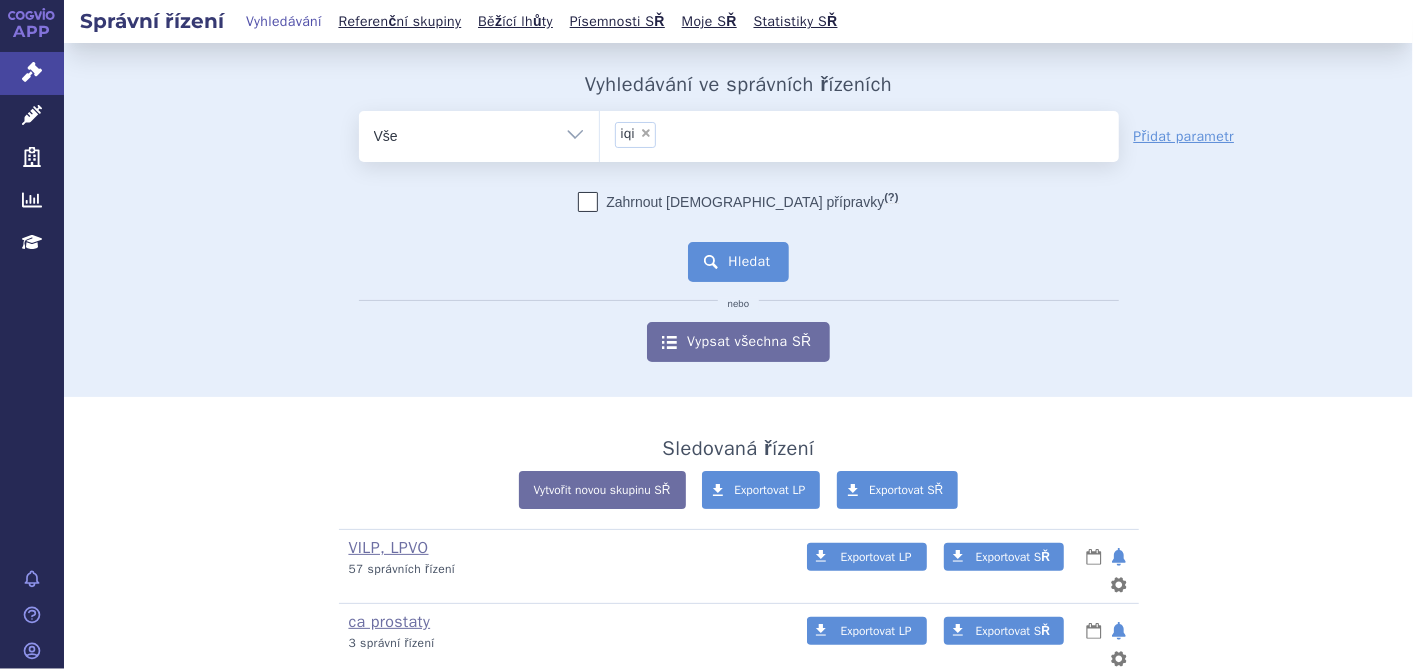 click on "Hledat" at bounding box center (738, 262) 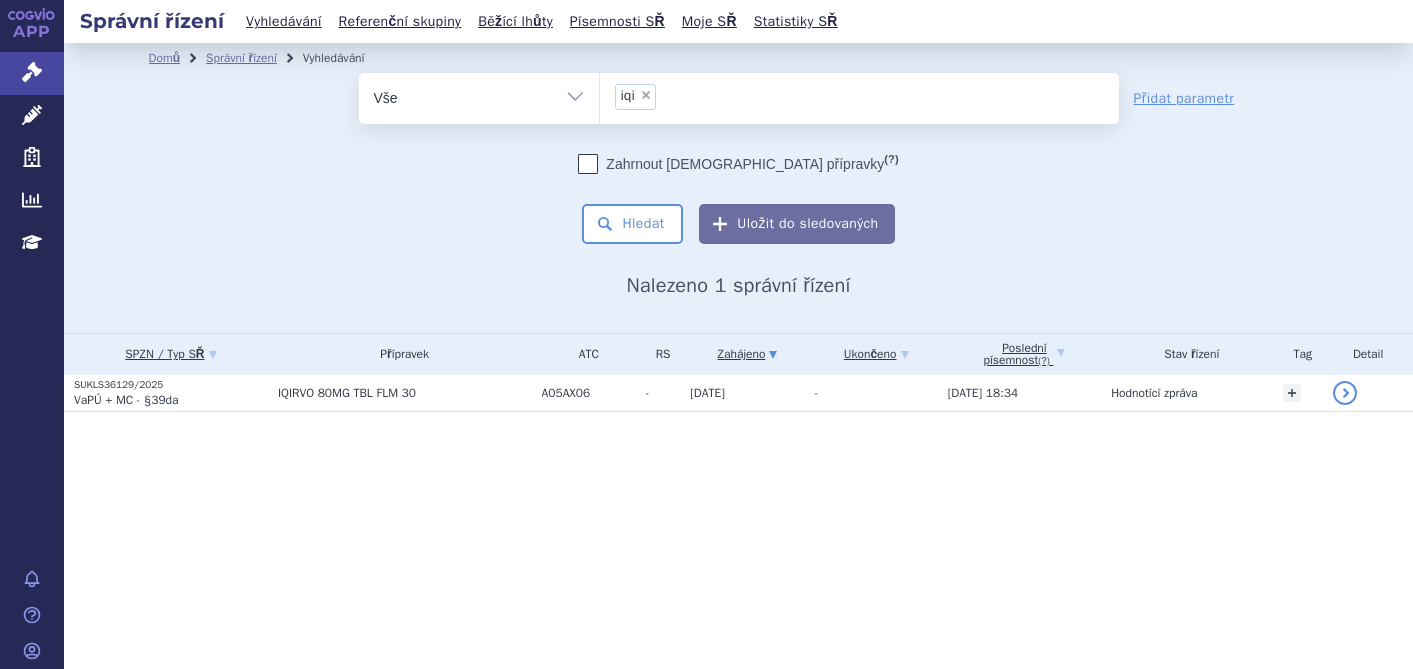 scroll, scrollTop: 0, scrollLeft: 0, axis: both 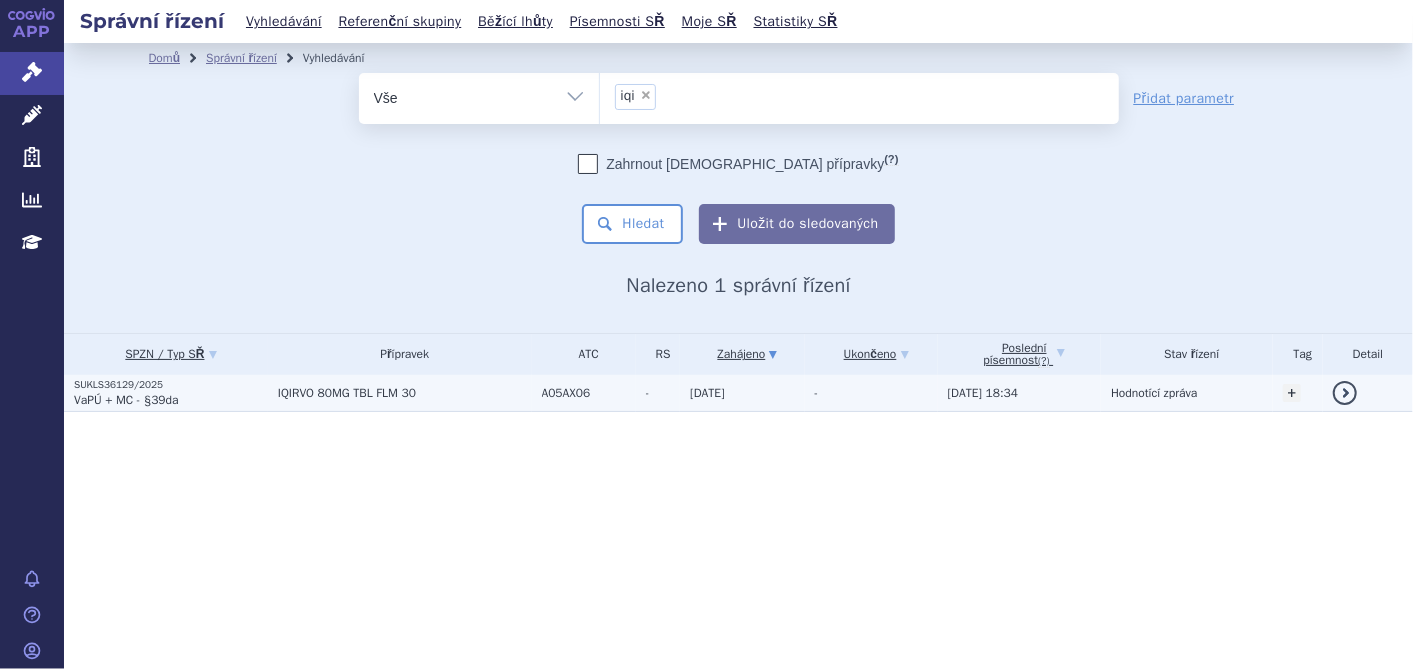 click on "IQIRVO 80MG TBL FLM 30" at bounding box center (405, 393) 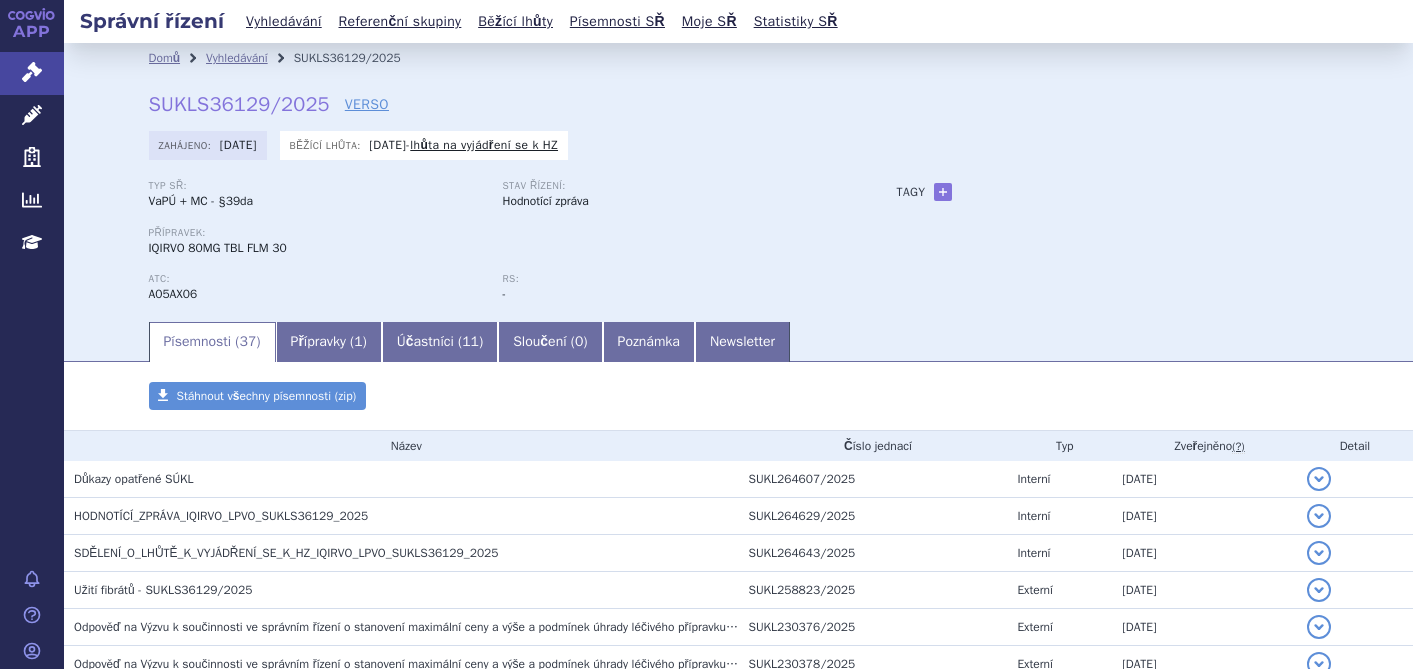 scroll, scrollTop: 0, scrollLeft: 0, axis: both 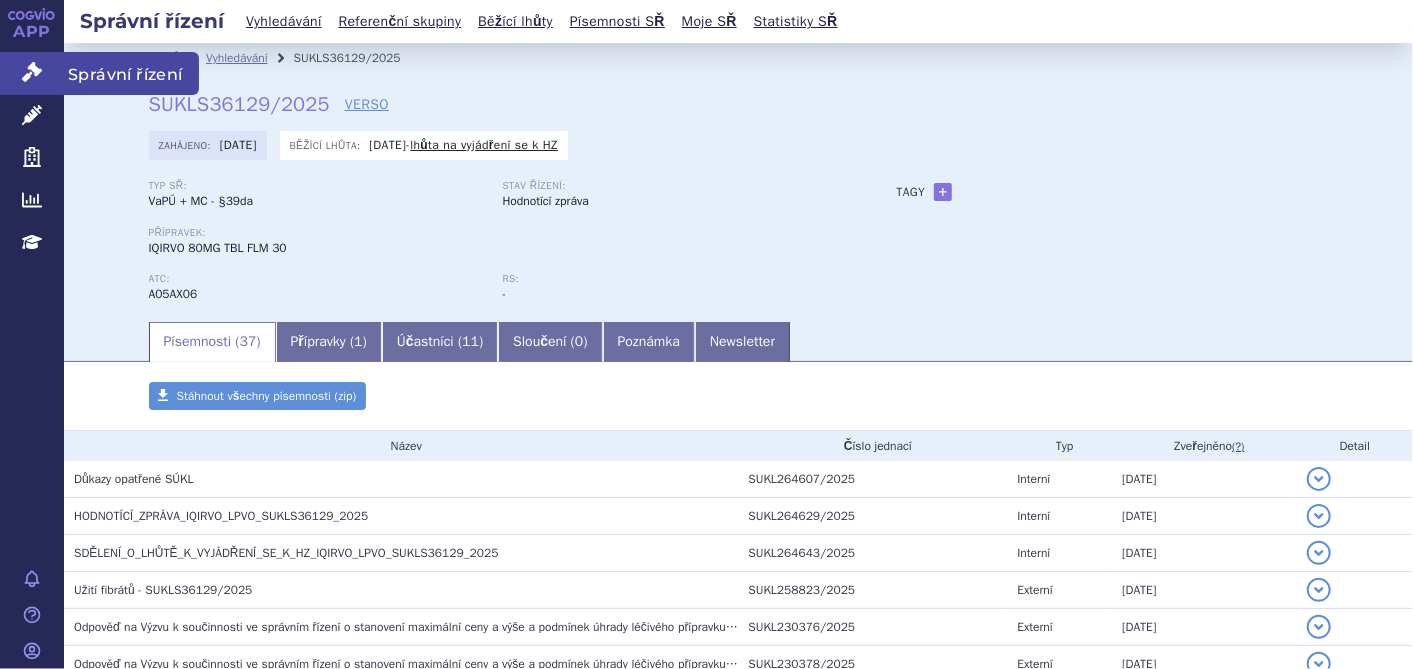 click on "Správní řízení" at bounding box center [32, 73] 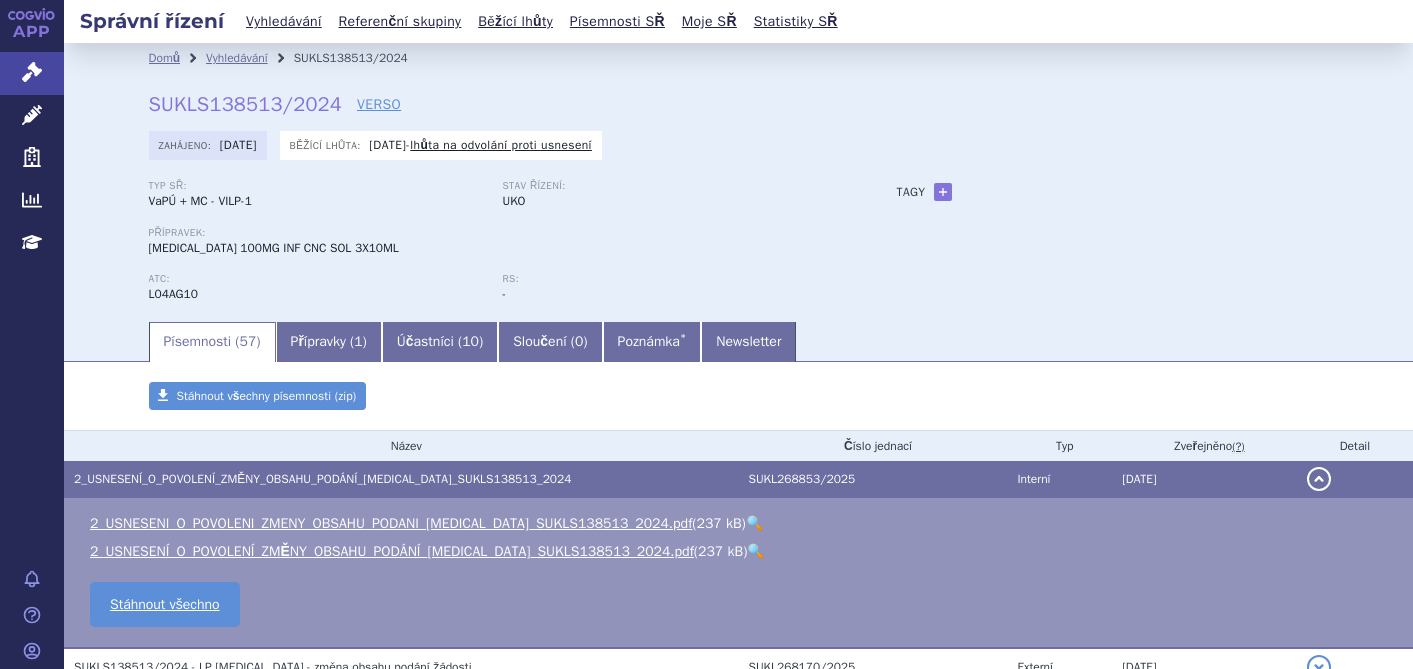 scroll, scrollTop: 0, scrollLeft: 0, axis: both 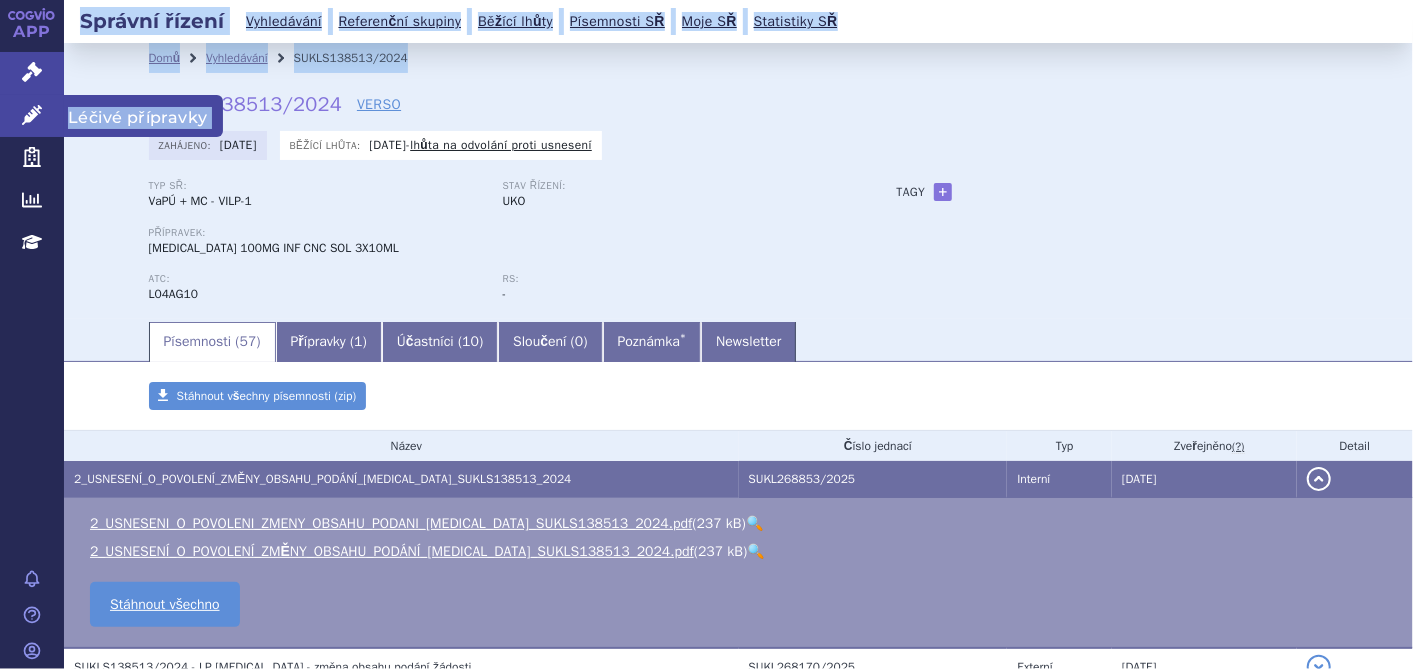 drag, startPoint x: 80, startPoint y: 79, endPoint x: 57, endPoint y: 98, distance: 29.832869 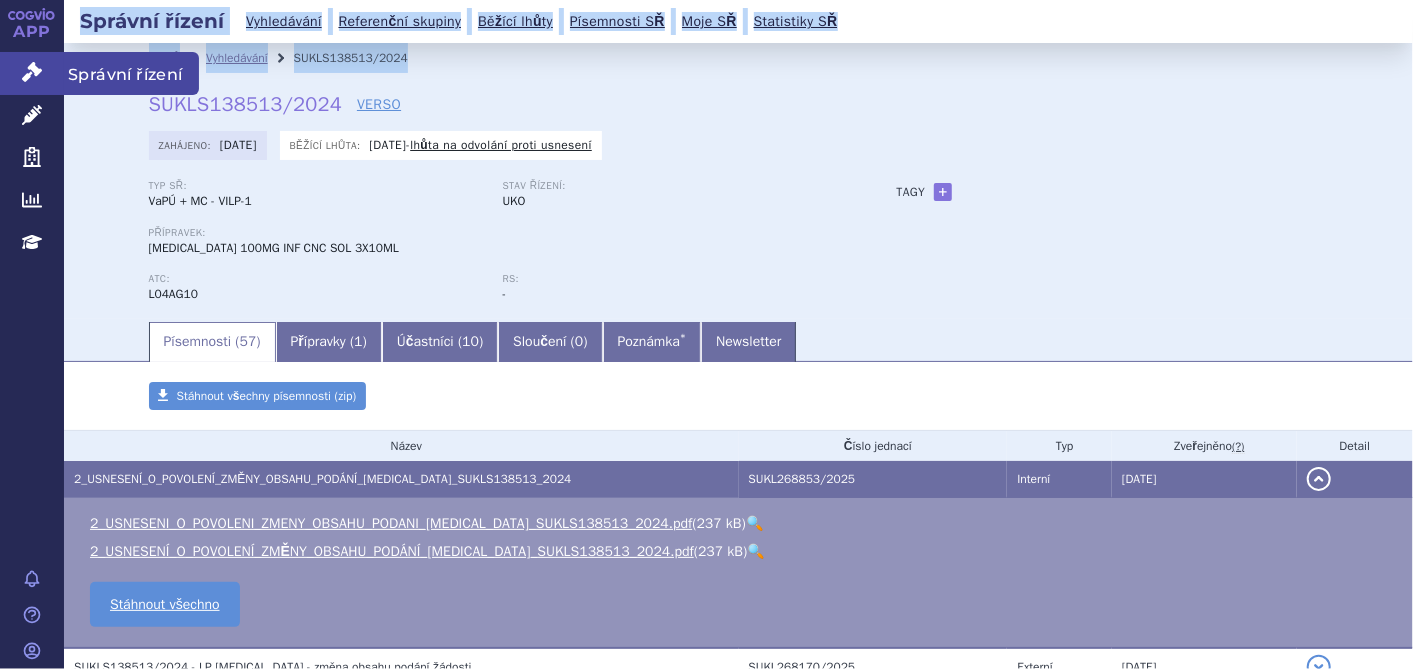 drag, startPoint x: 57, startPoint y: 98, endPoint x: 25, endPoint y: 58, distance: 51.224995 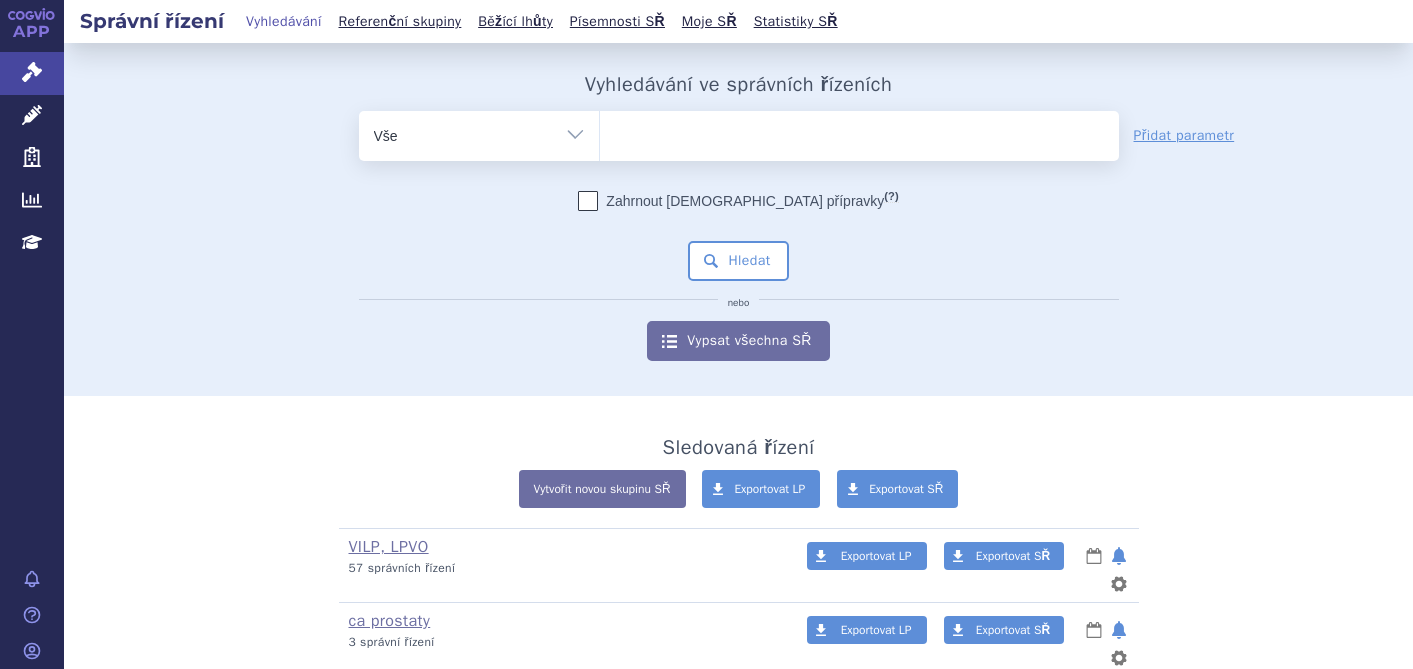 scroll, scrollTop: 0, scrollLeft: 0, axis: both 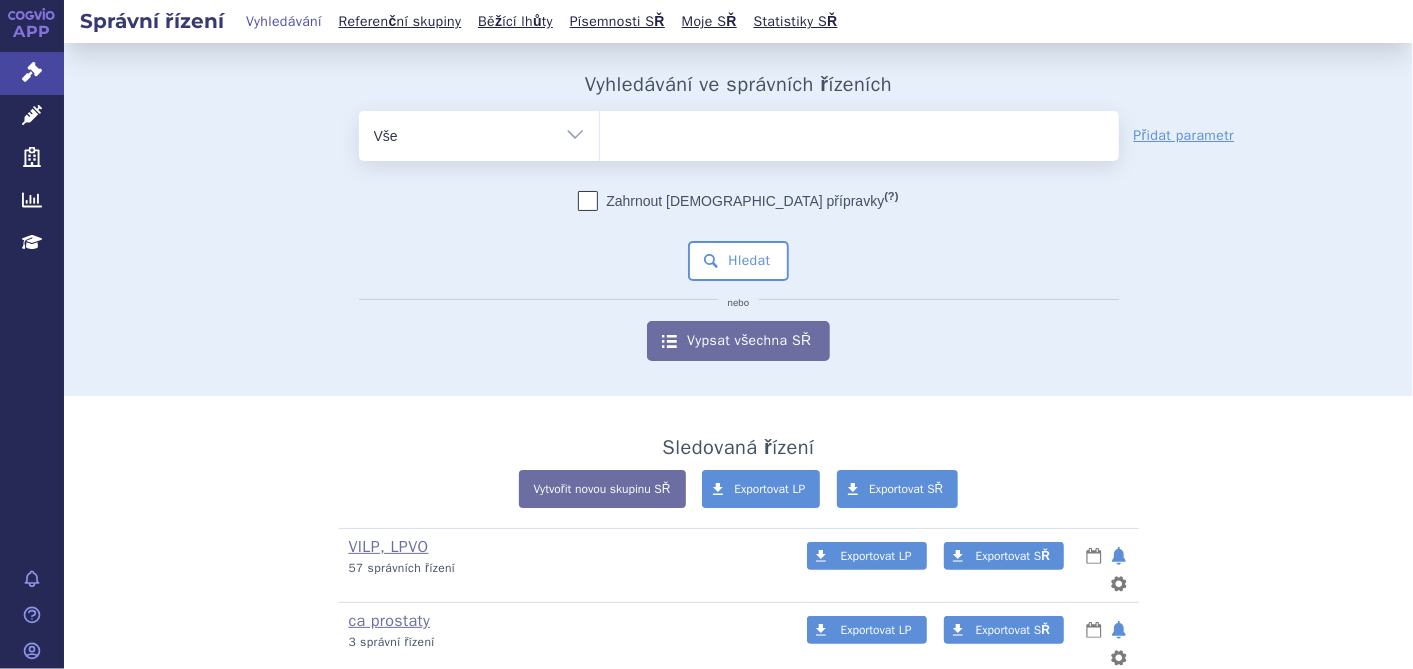 click at bounding box center [859, 132] 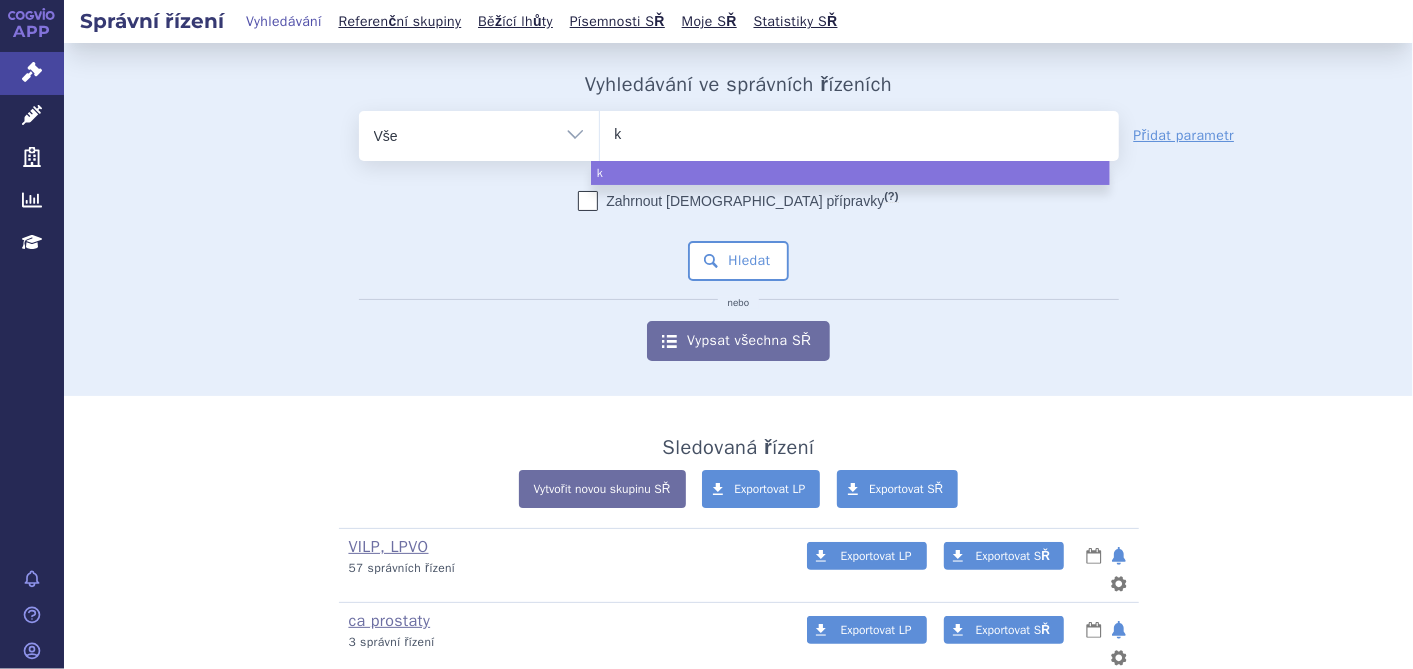 type on "ke" 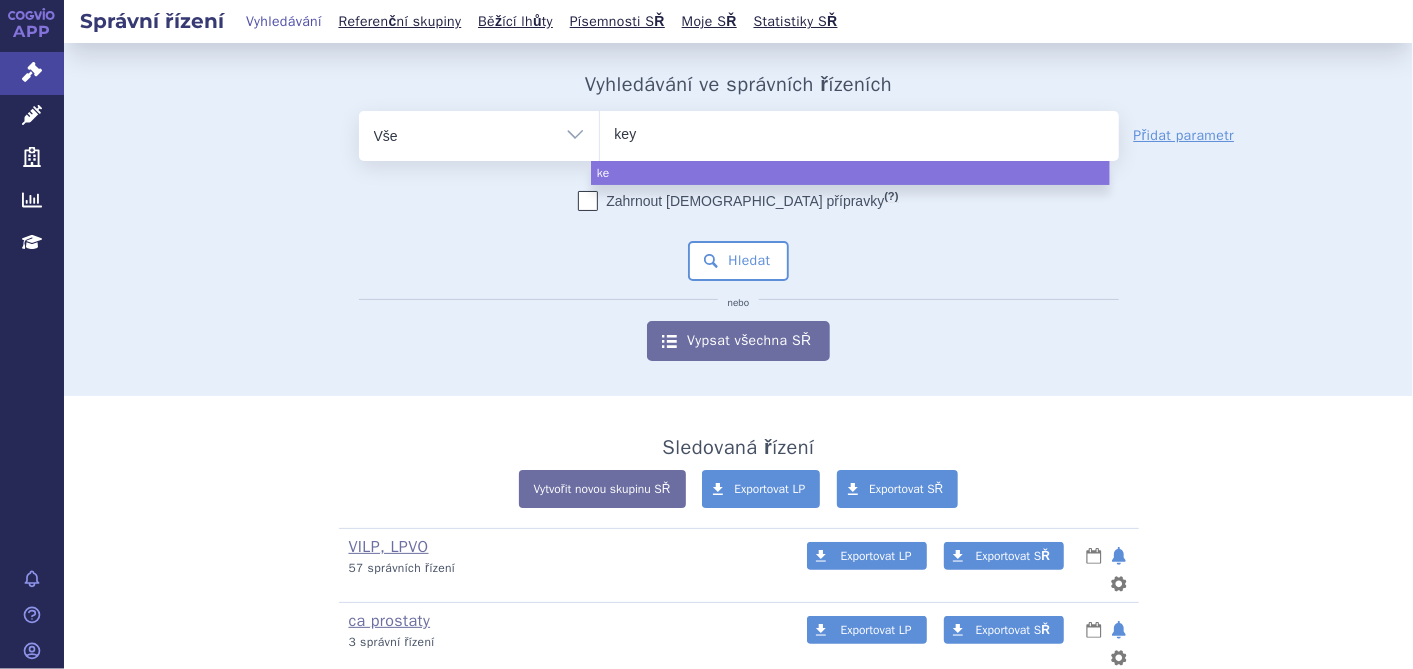 type on "keyt" 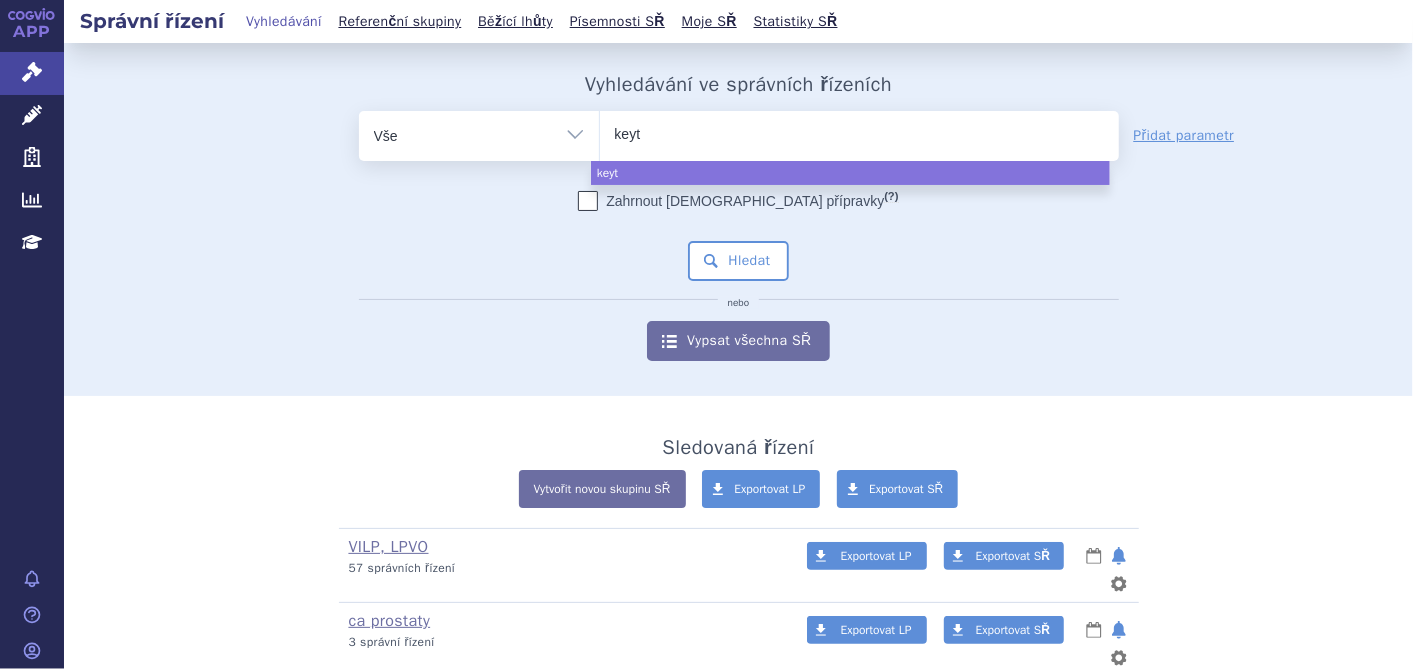 type on "keytr" 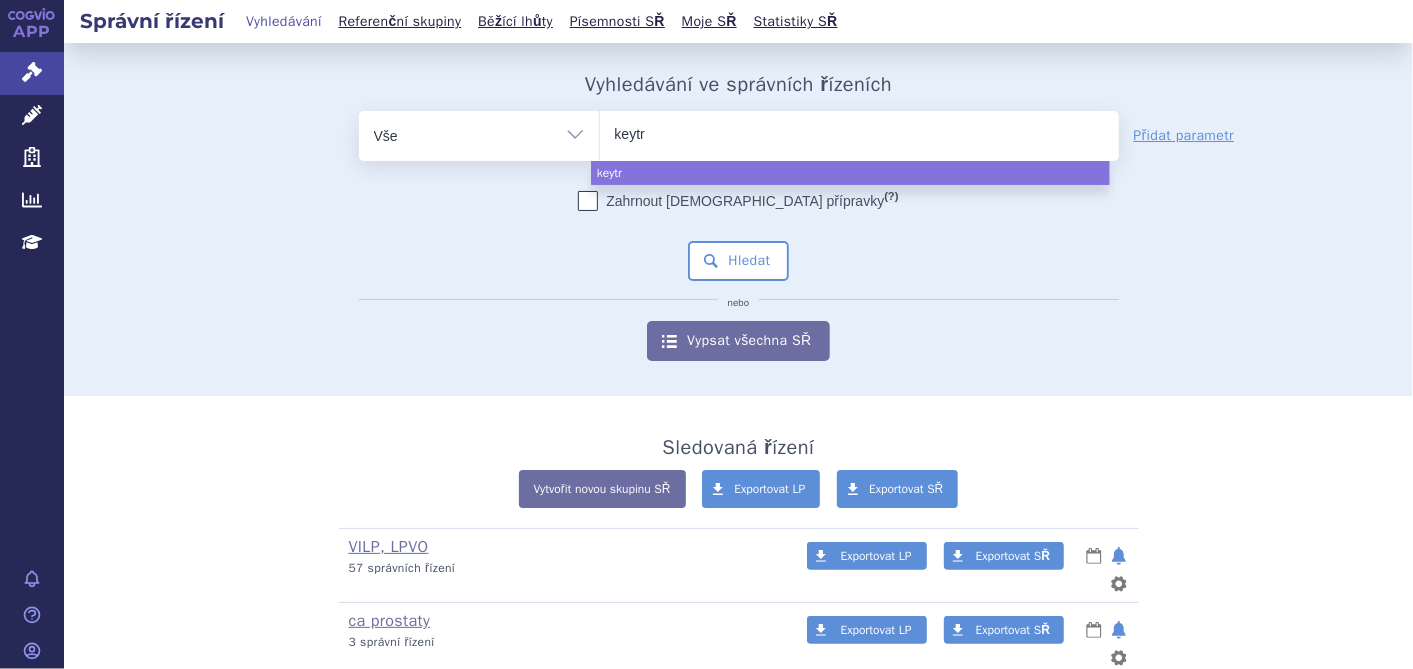 type on "keytru" 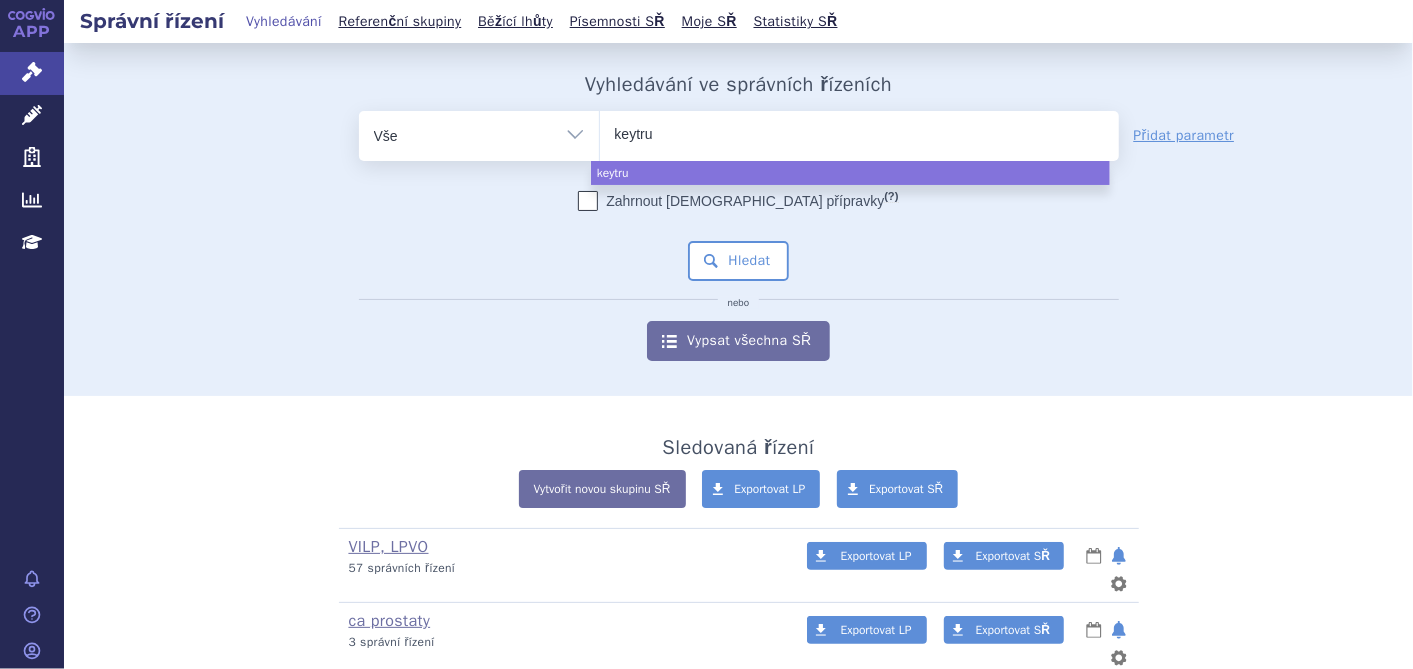 type on "keytrud" 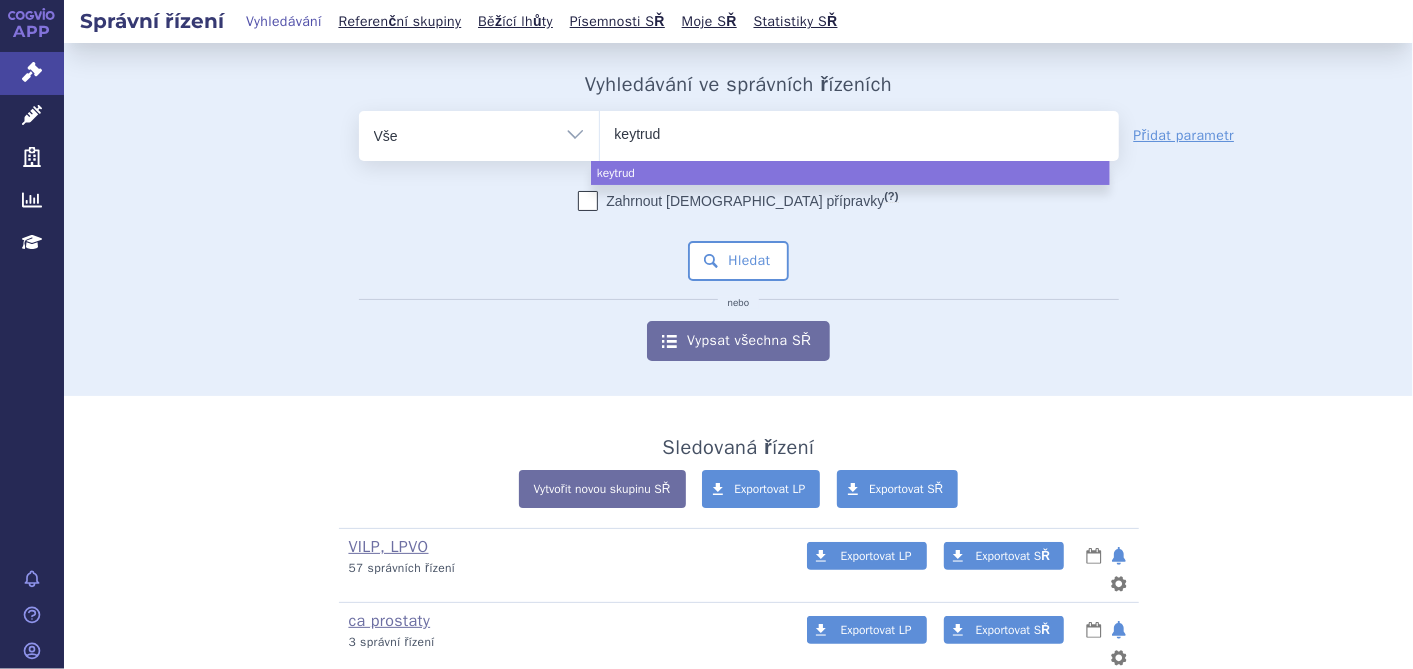 type on "keytruda" 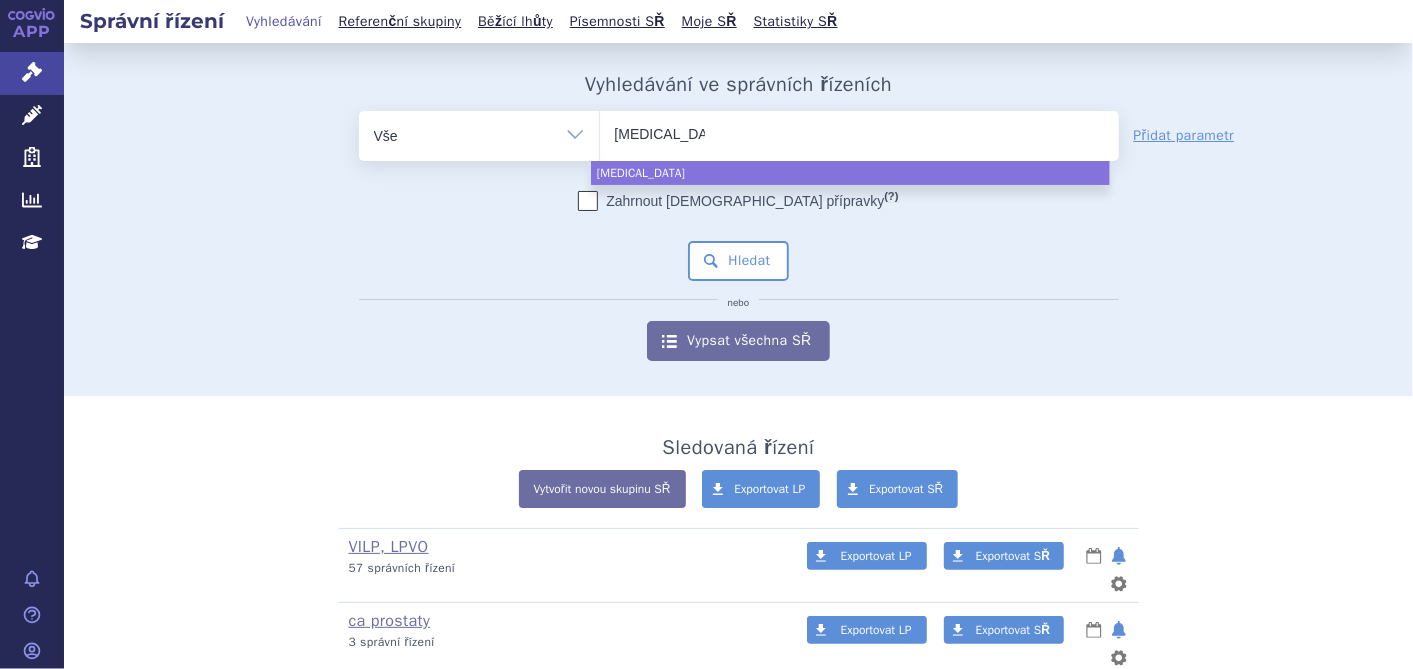 select on "keytruda" 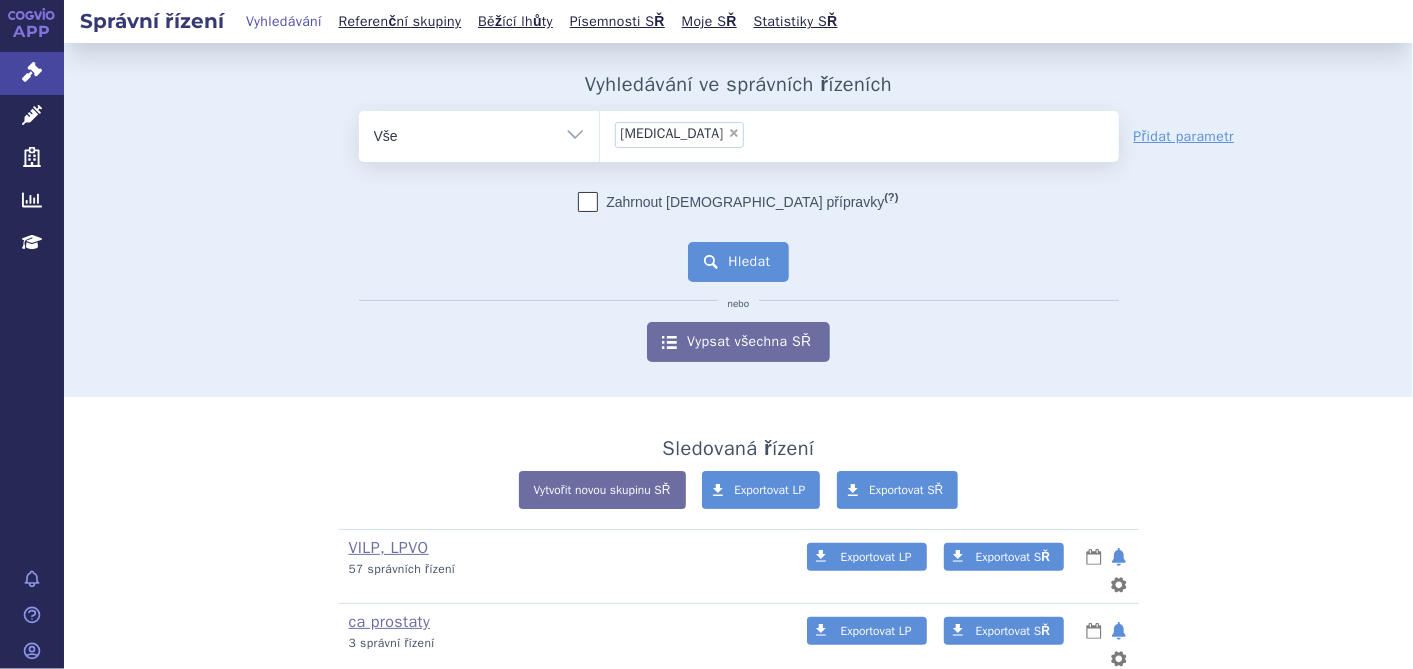 click on "Hledat" at bounding box center [738, 262] 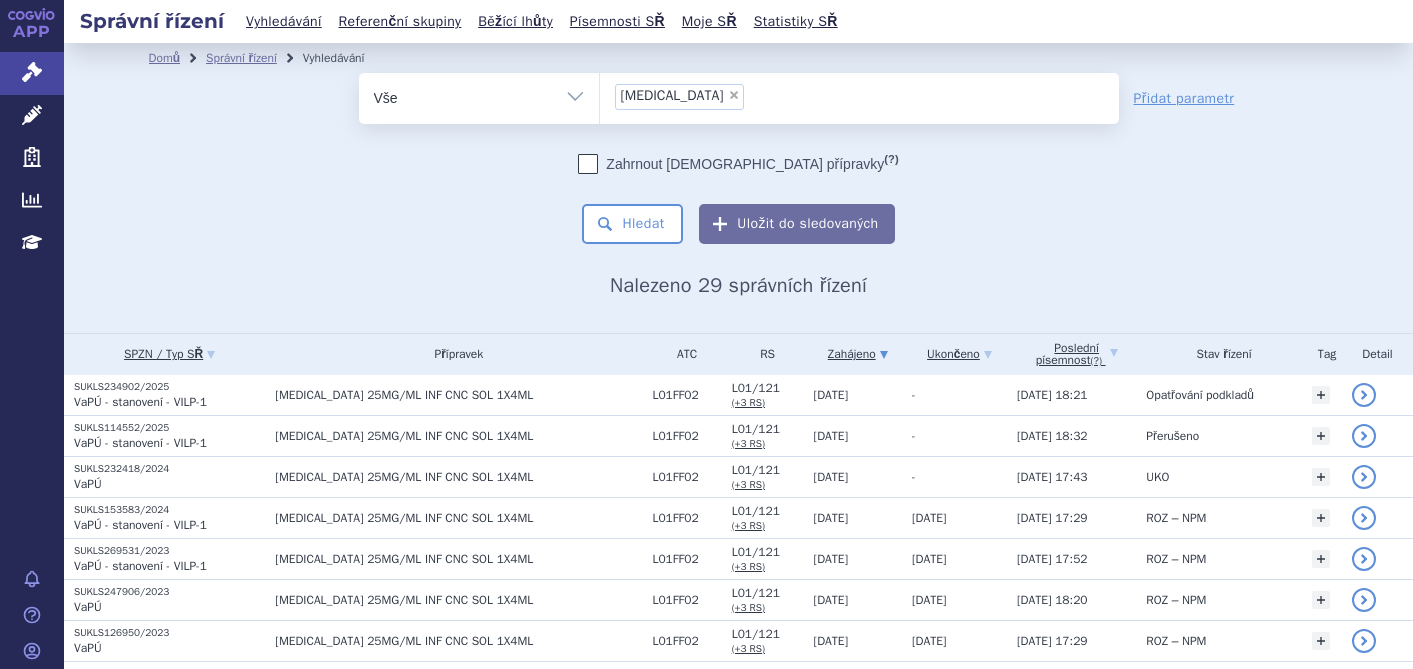 scroll, scrollTop: 0, scrollLeft: 0, axis: both 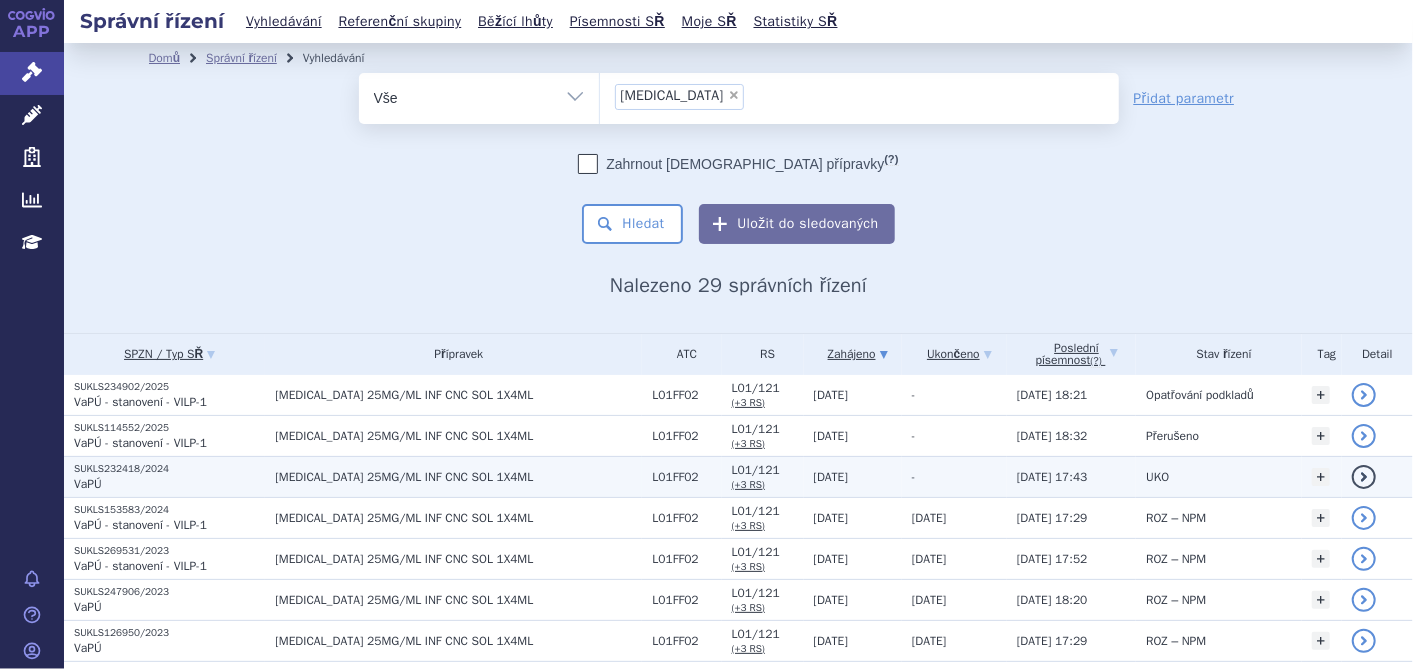 click on "SUKLS232418/2024" at bounding box center [169, 469] 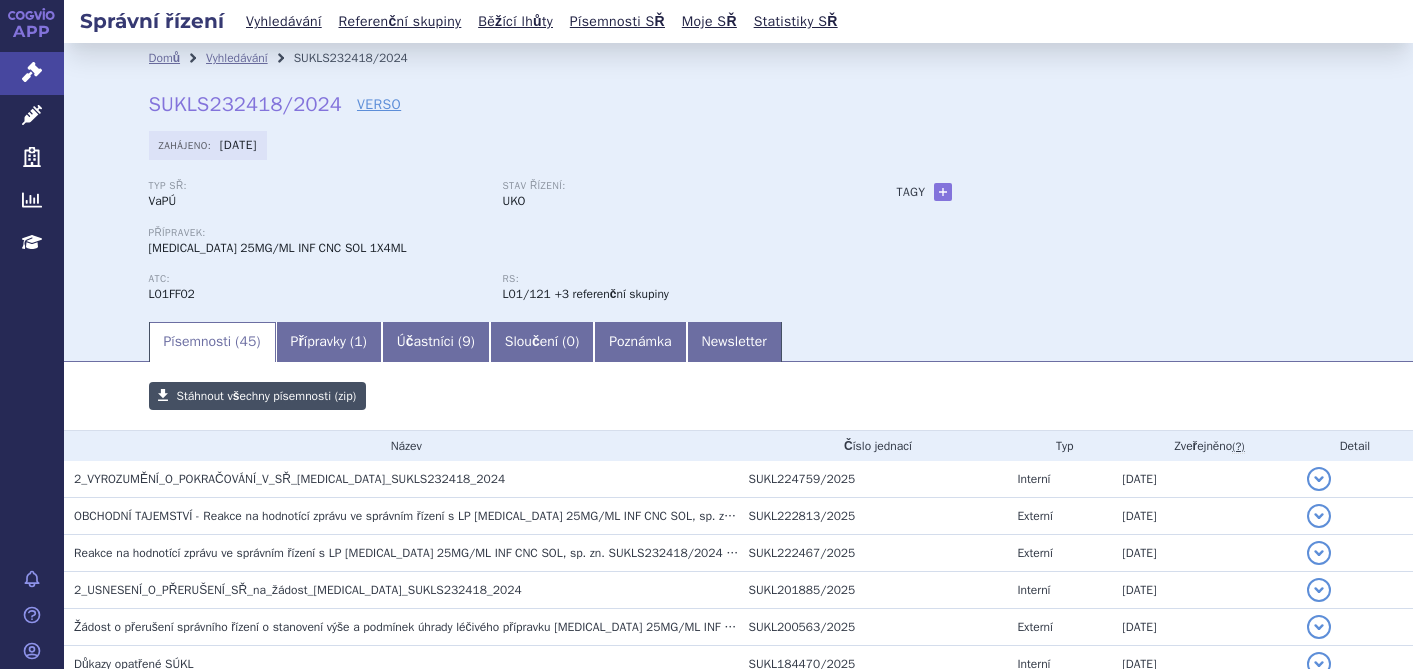 scroll, scrollTop: 0, scrollLeft: 0, axis: both 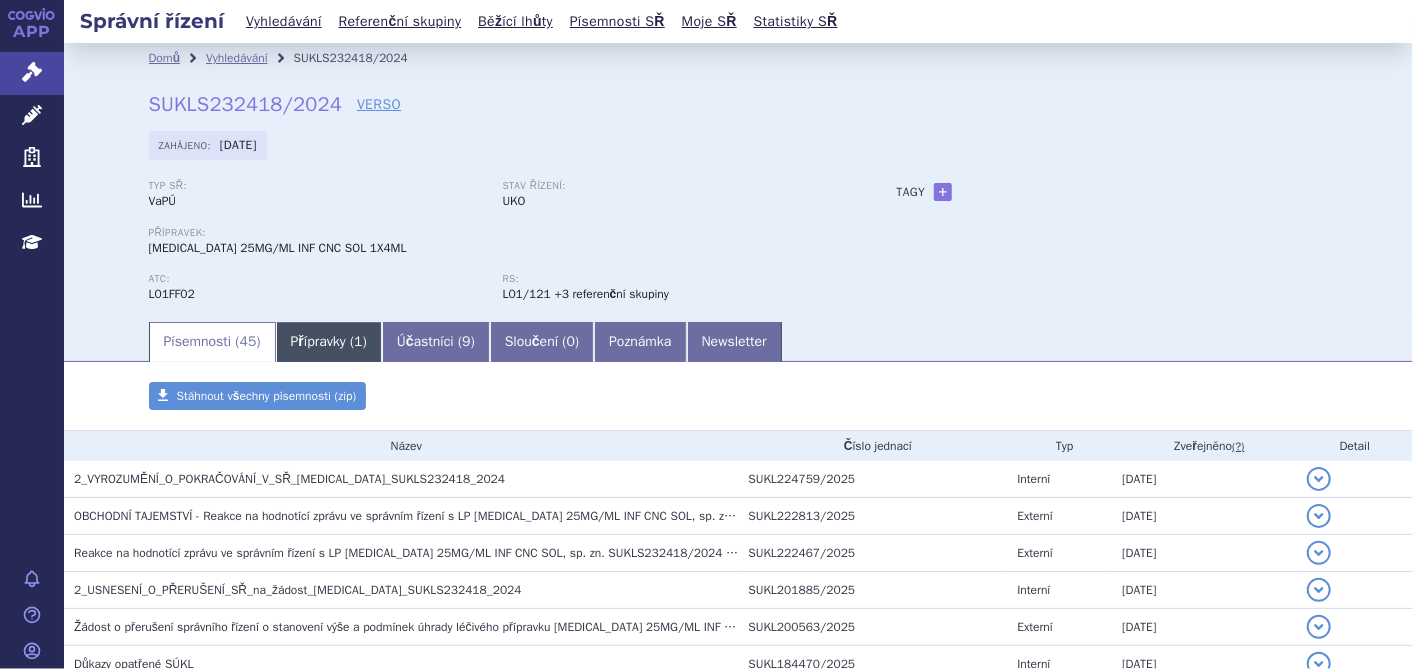 click on "Přípravky ( 1 )" at bounding box center (329, 342) 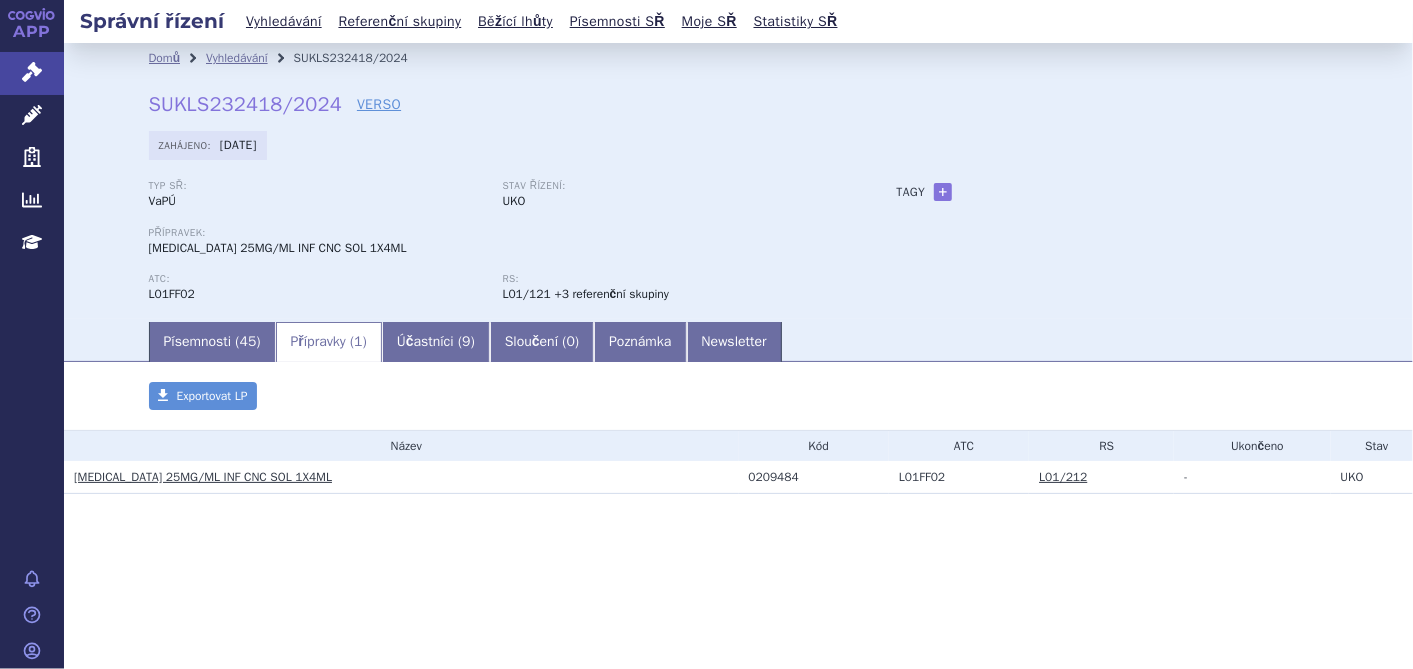 click on "[MEDICAL_DATA] 25MG/ML INF CNC SOL 1X4ML" at bounding box center (203, 477) 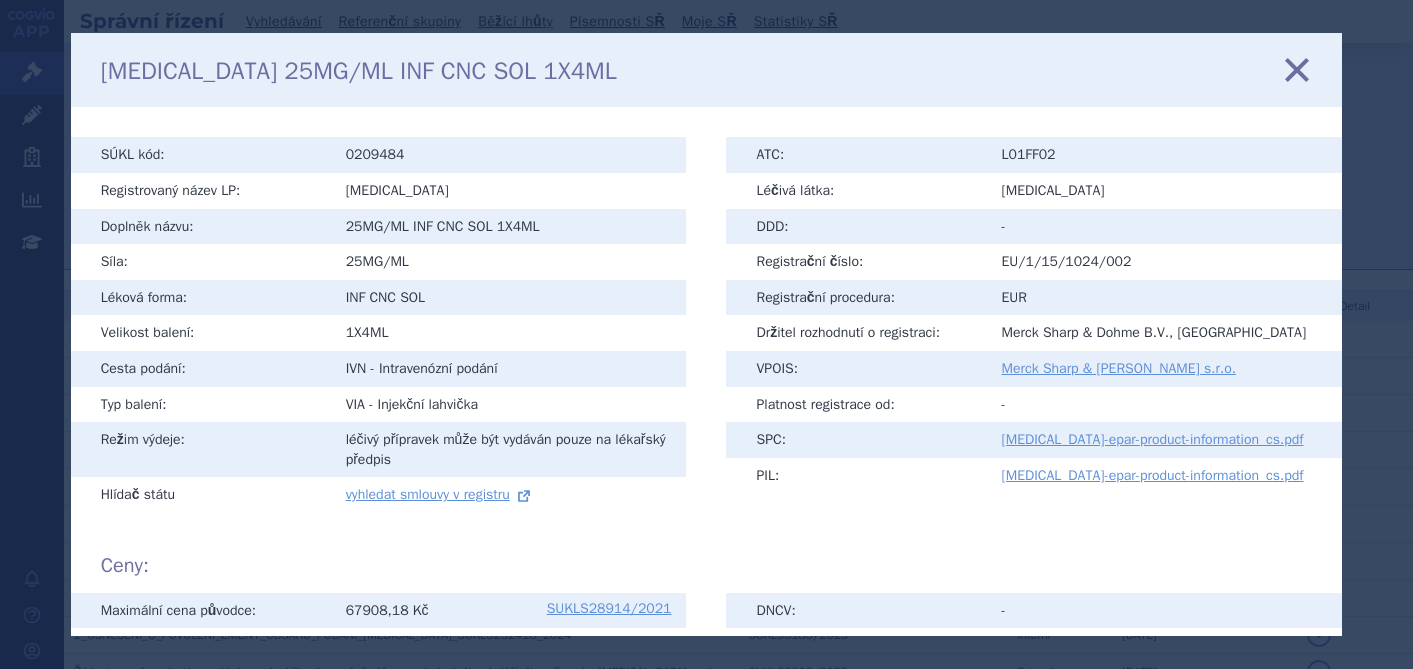 scroll, scrollTop: 0, scrollLeft: 0, axis: both 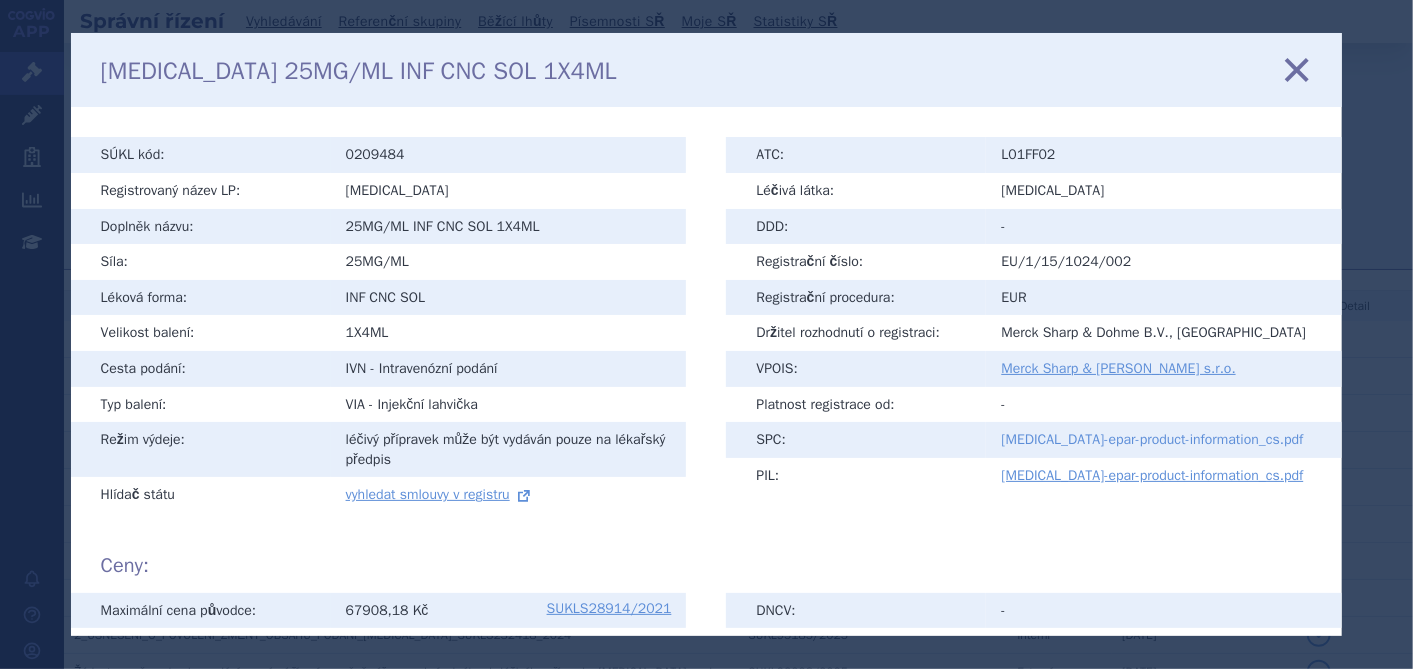 click on "[MEDICAL_DATA]-epar-product-information_cs.pdf" at bounding box center [1152, 439] 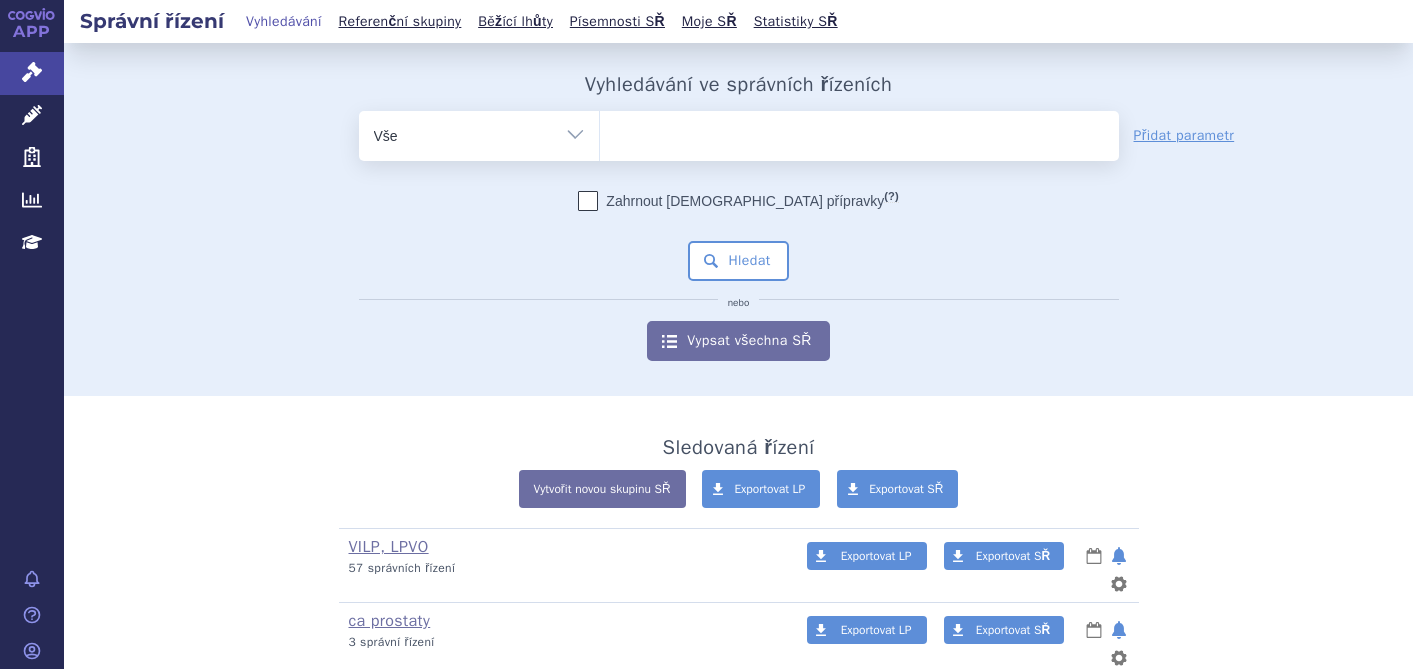 scroll, scrollTop: 0, scrollLeft: 0, axis: both 